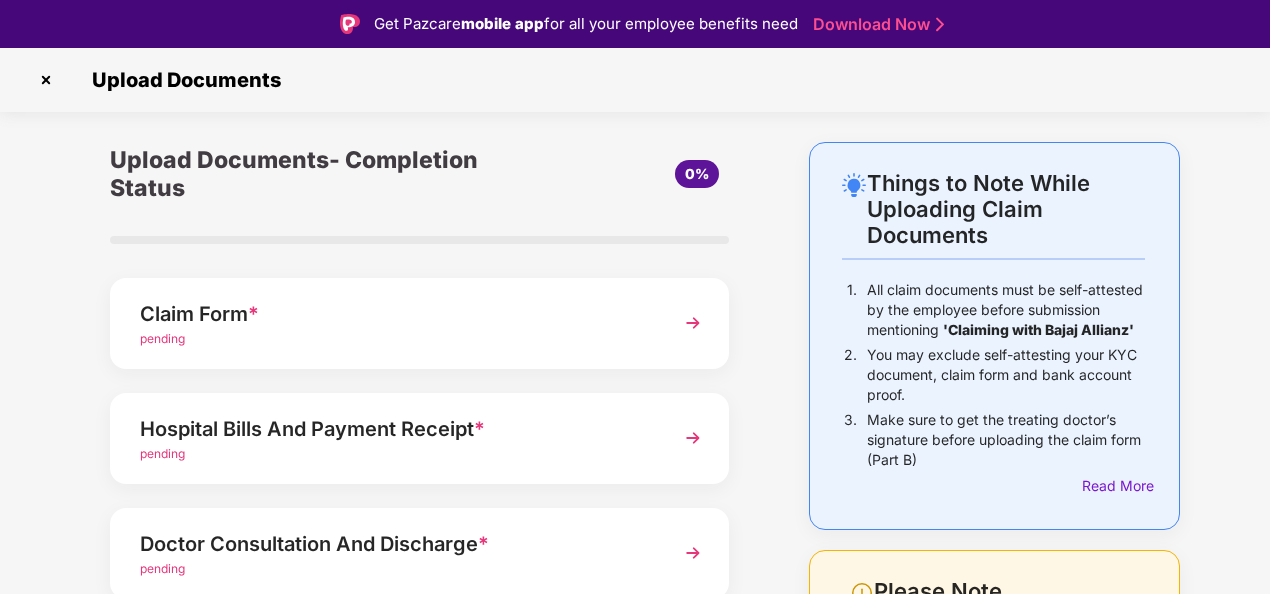 scroll, scrollTop: 0, scrollLeft: 0, axis: both 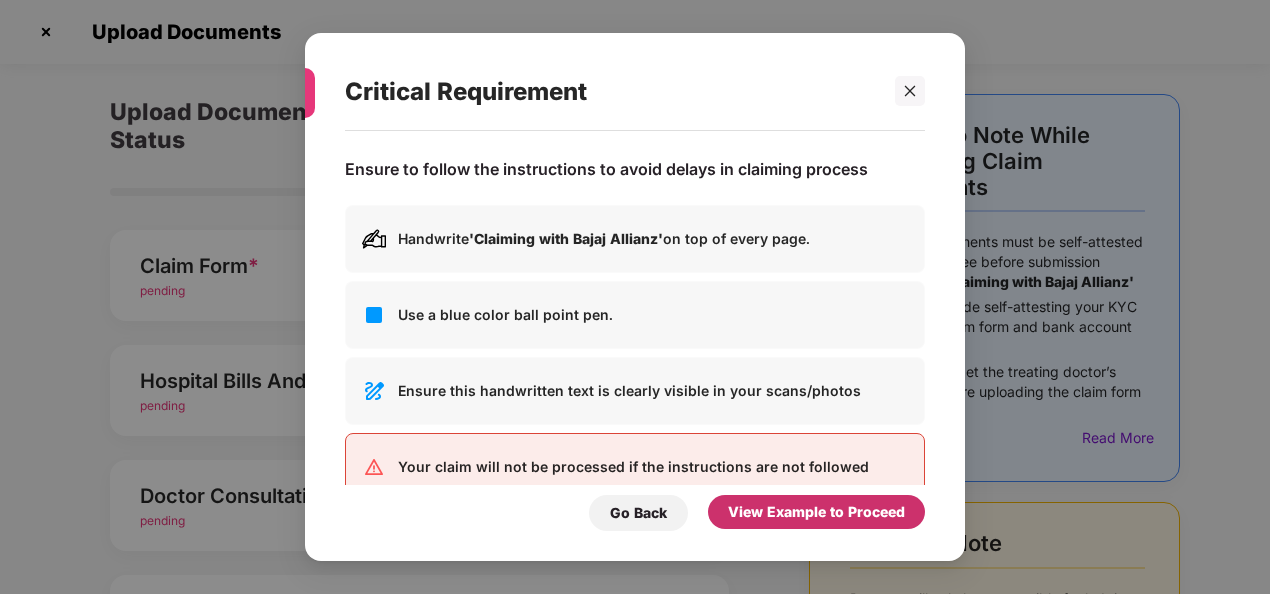 click on "View Example to Proceed" at bounding box center (816, 512) 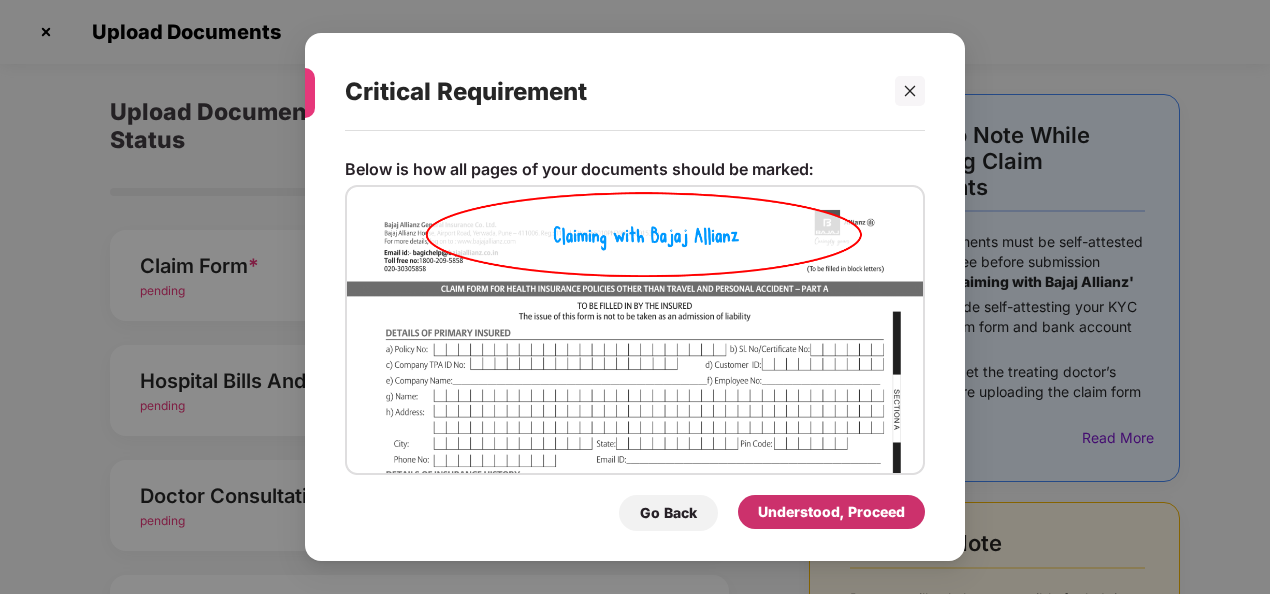 click on "Understood, Proceed" at bounding box center [831, 512] 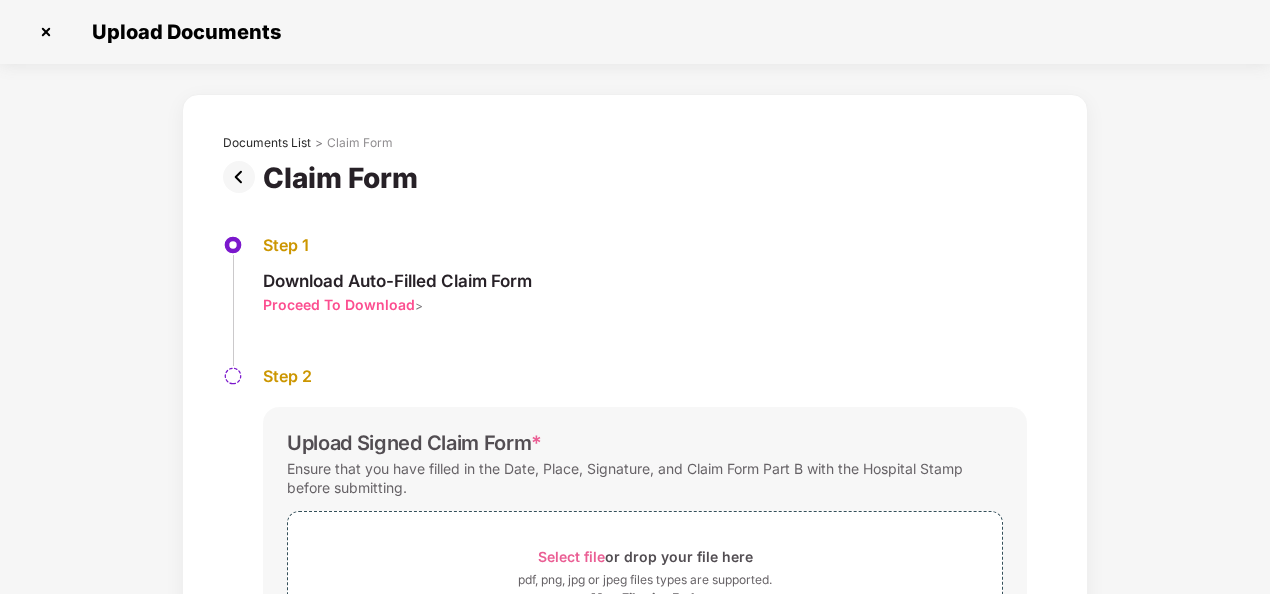 scroll, scrollTop: 178, scrollLeft: 0, axis: vertical 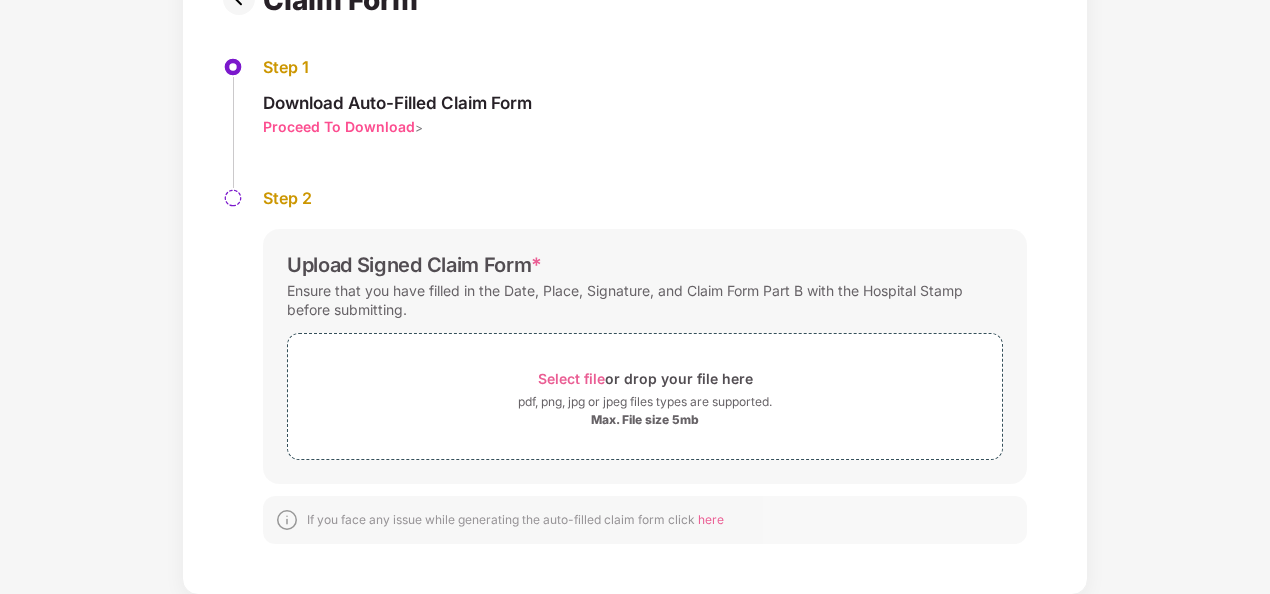 click on "Proceed To Download" at bounding box center (339, 126) 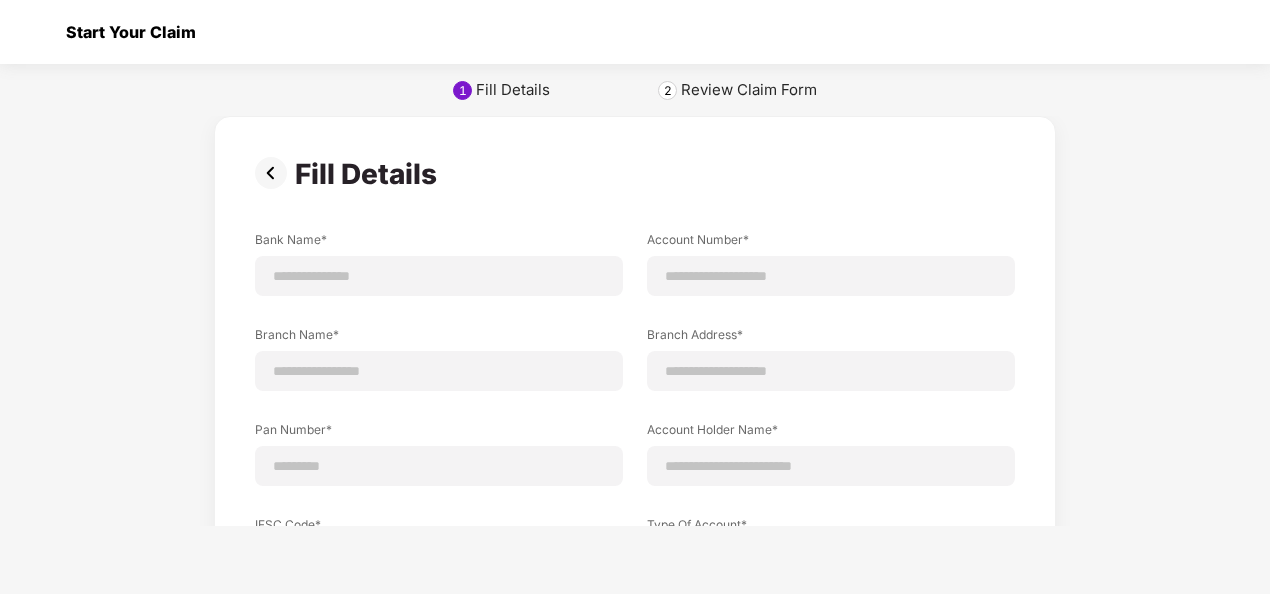 scroll, scrollTop: 0, scrollLeft: 0, axis: both 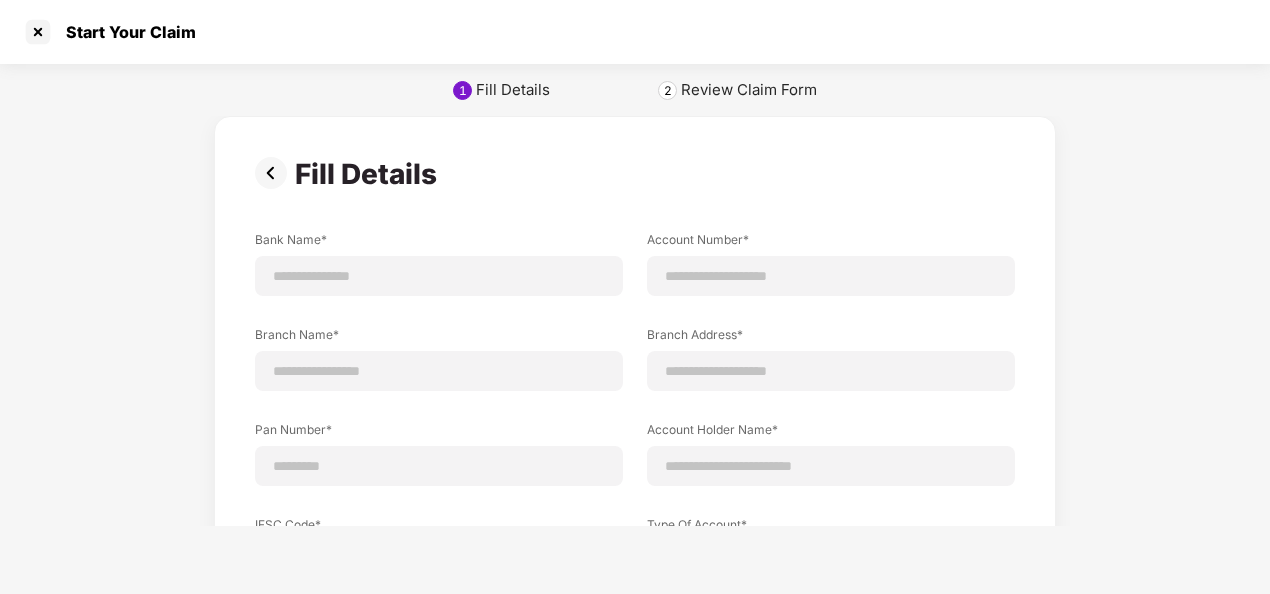 click at bounding box center [275, 173] 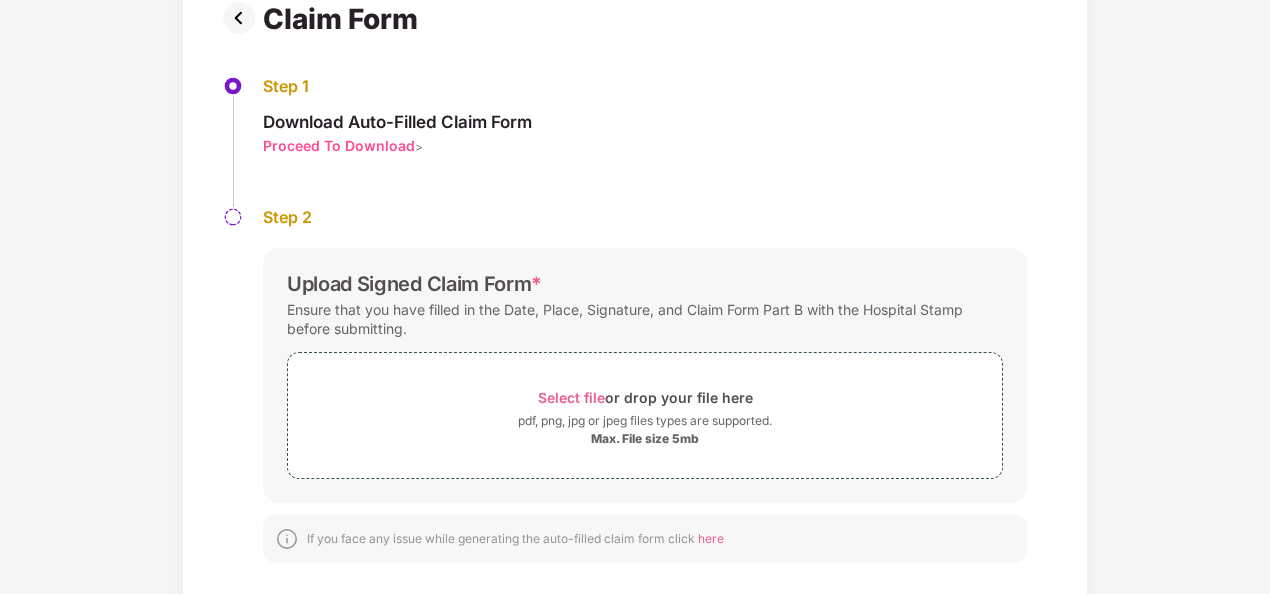 scroll, scrollTop: 178, scrollLeft: 0, axis: vertical 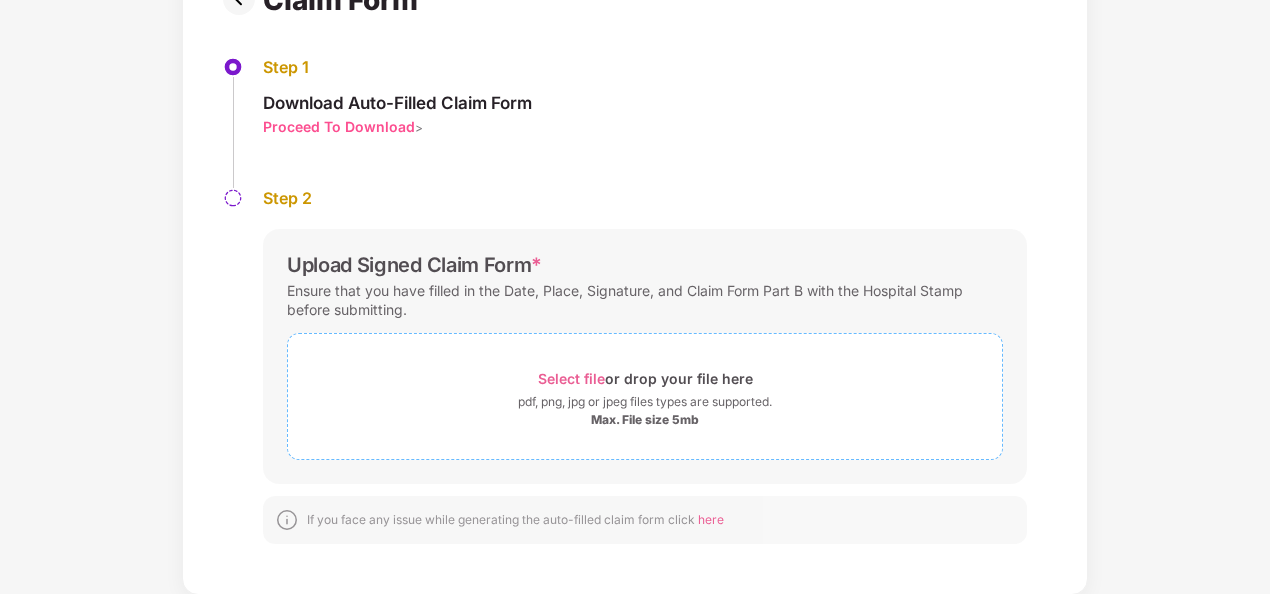 click on "Select file" at bounding box center [571, 378] 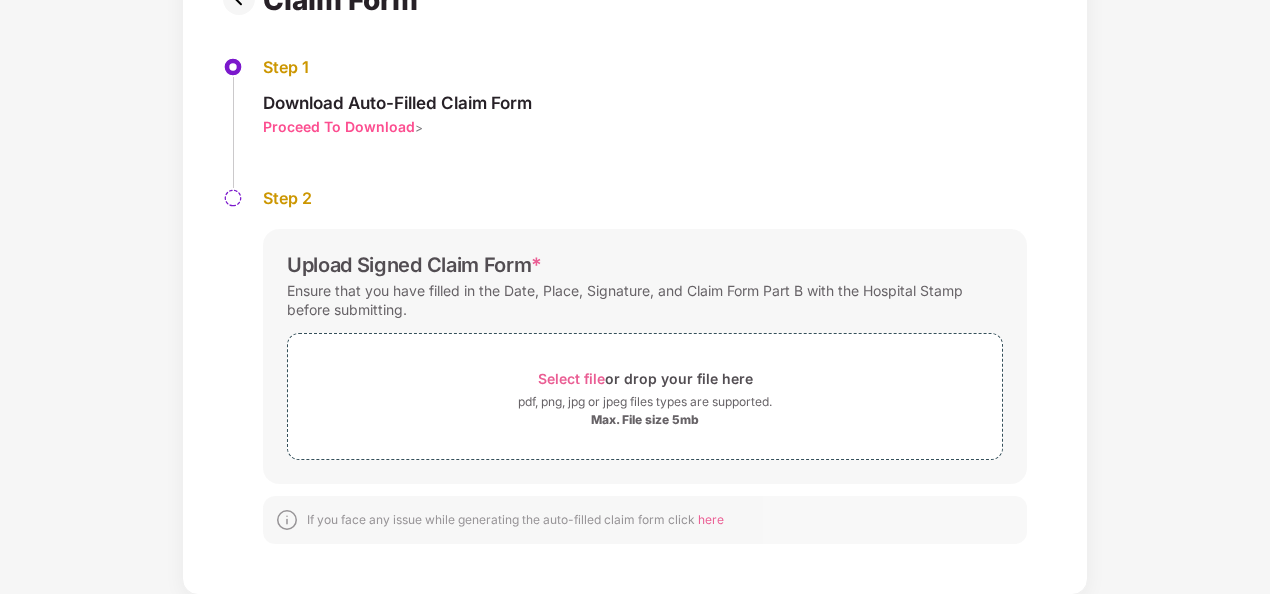 scroll, scrollTop: 0, scrollLeft: 0, axis: both 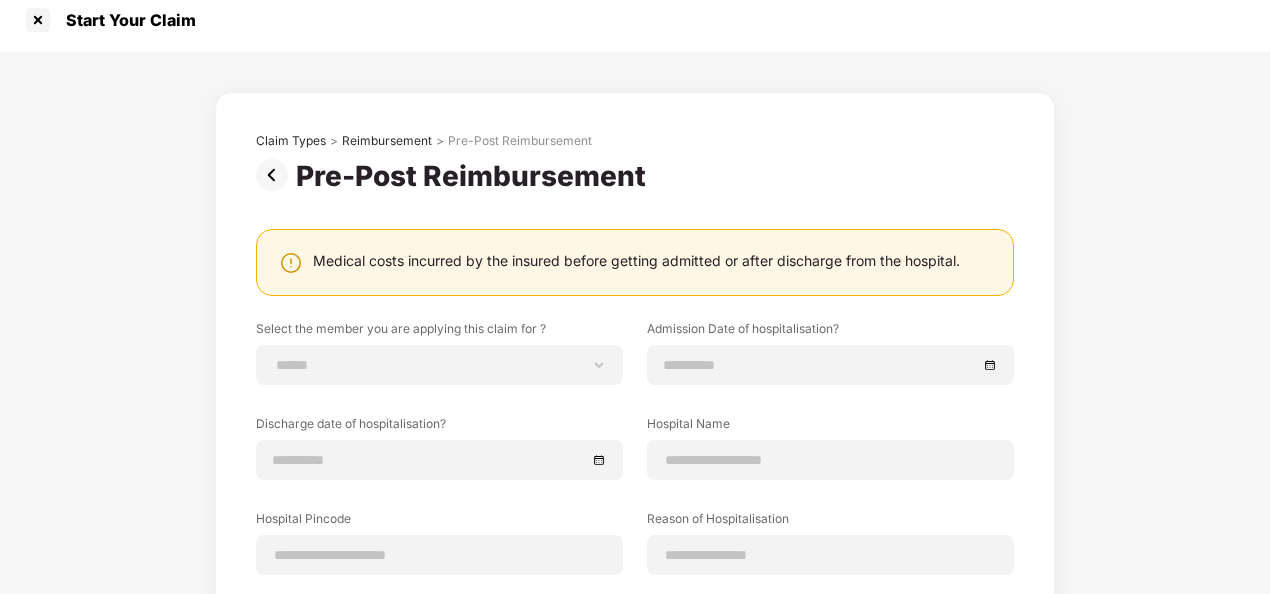 click at bounding box center [276, 175] 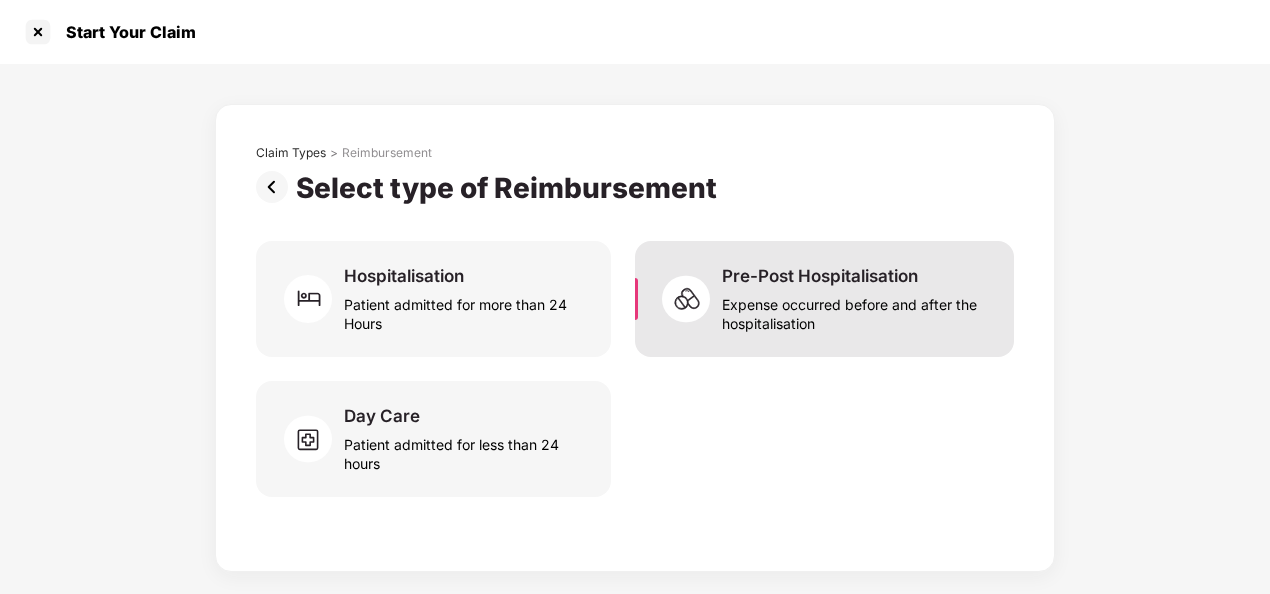 click on "Expense occurred before and after the hospitalisation" at bounding box center [856, 310] 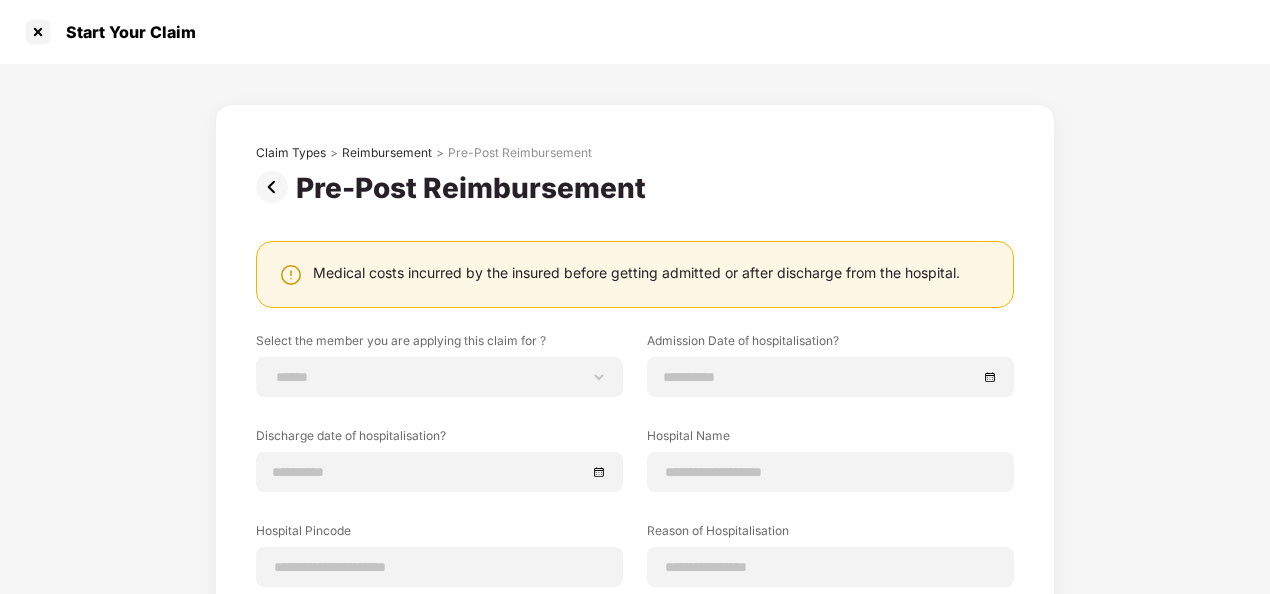 click on "Pre-Post Reimbursement" at bounding box center (455, 188) 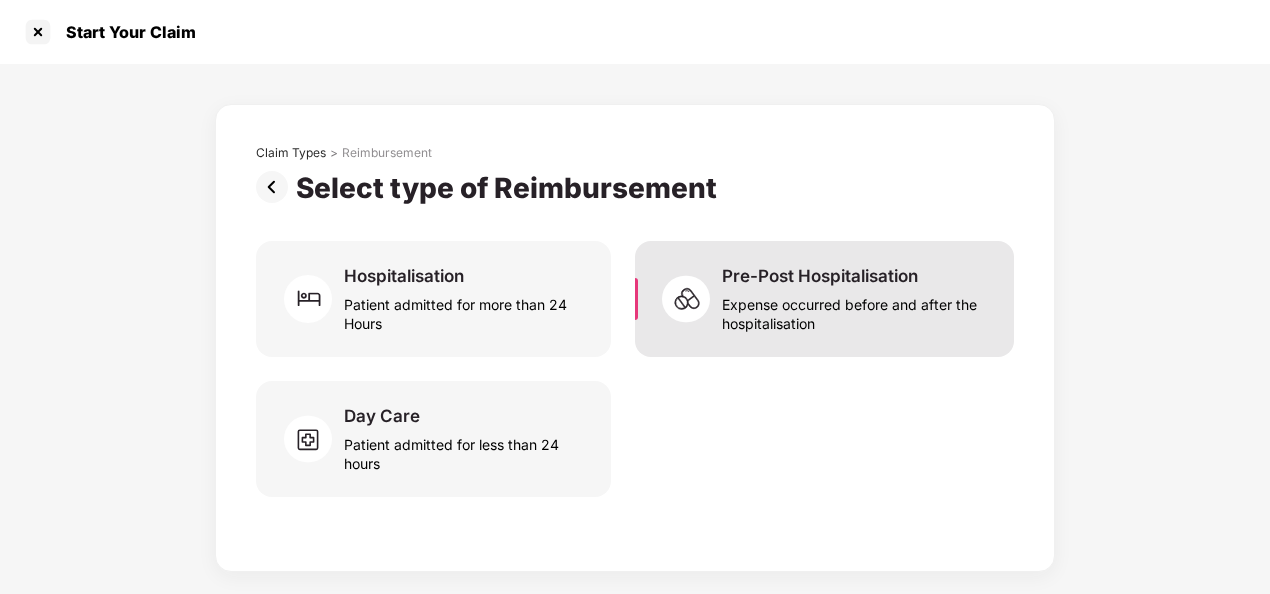 click on "Pre-Post Hospitalisation" at bounding box center [820, 276] 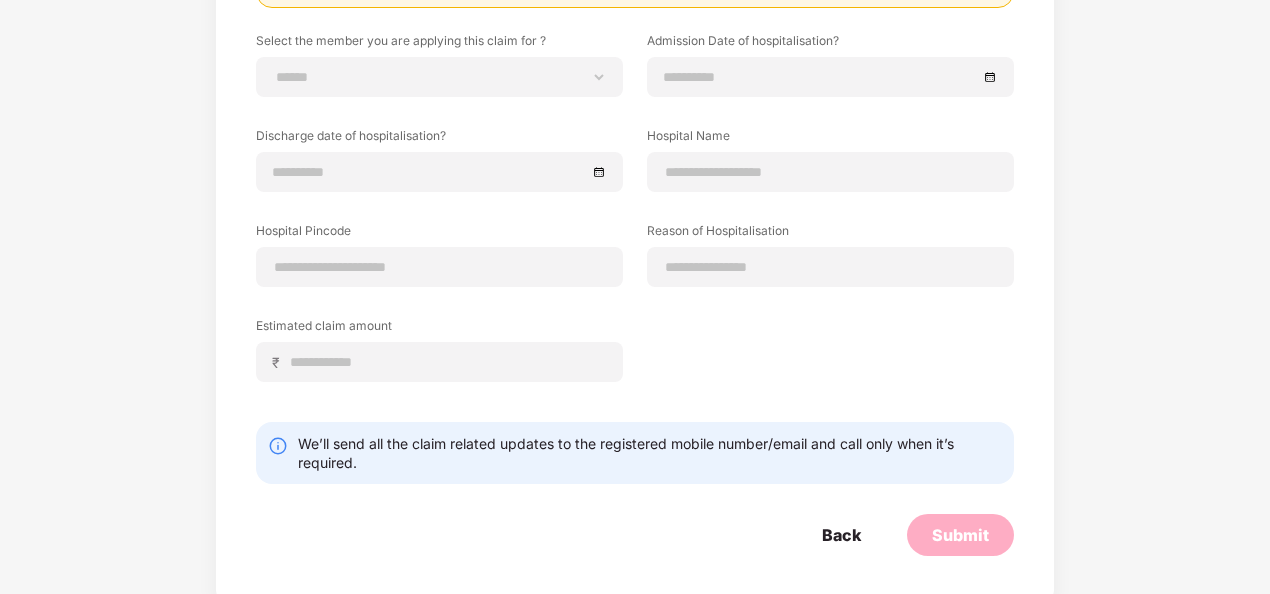 scroll, scrollTop: 100, scrollLeft: 0, axis: vertical 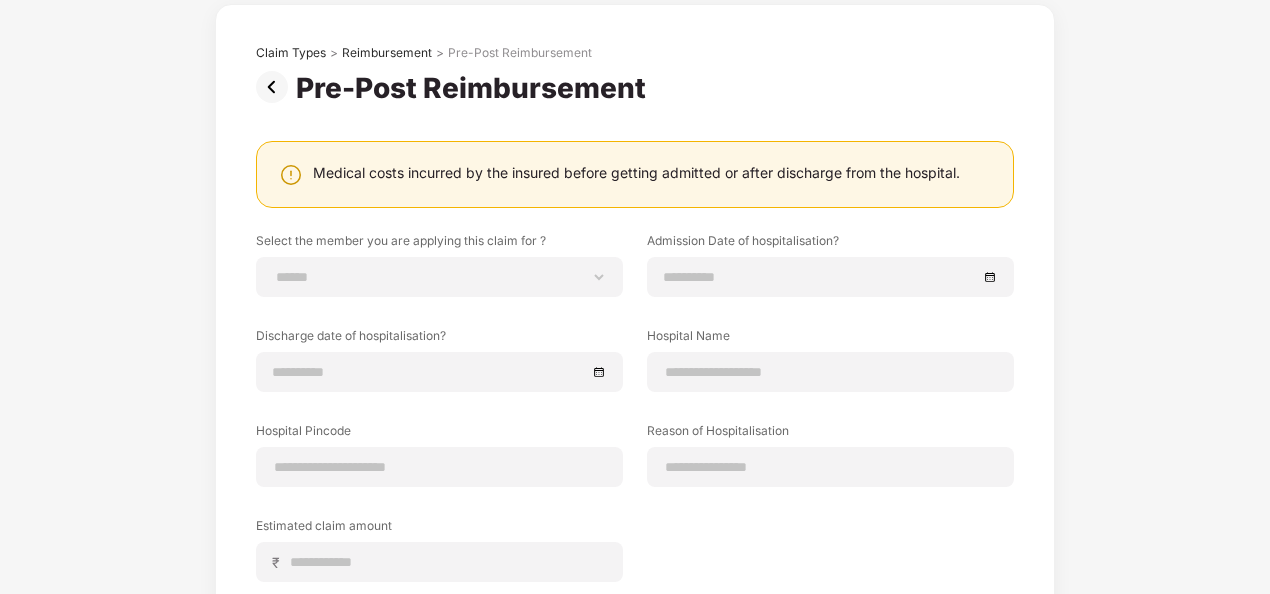 click at bounding box center [276, 87] 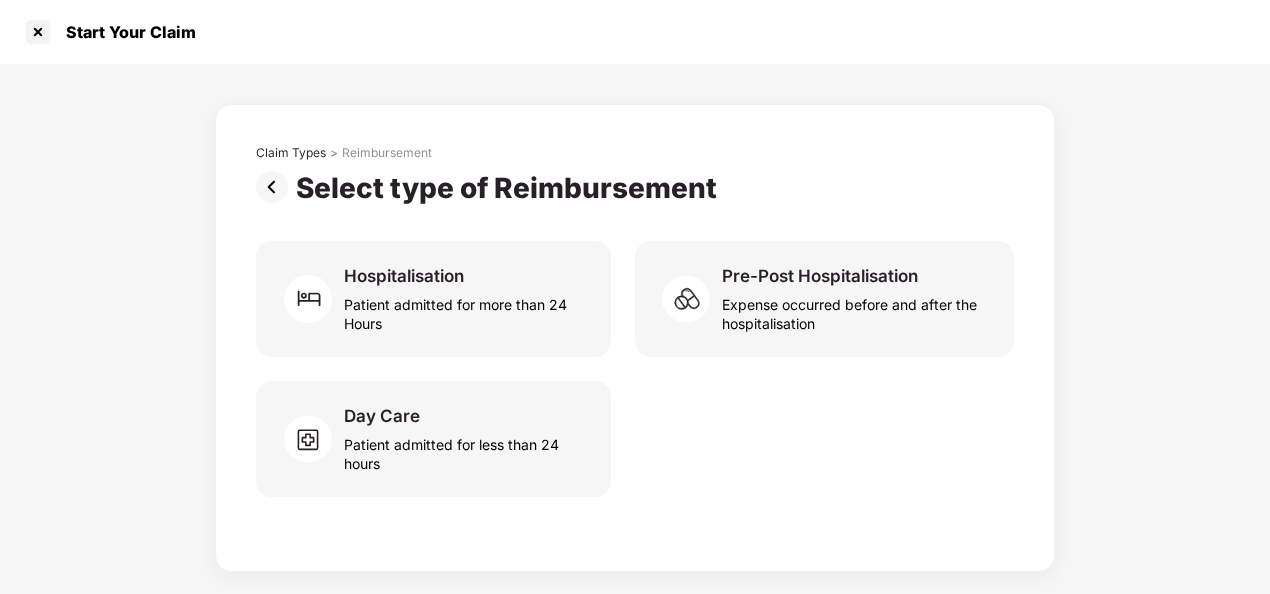 scroll, scrollTop: 0, scrollLeft: 0, axis: both 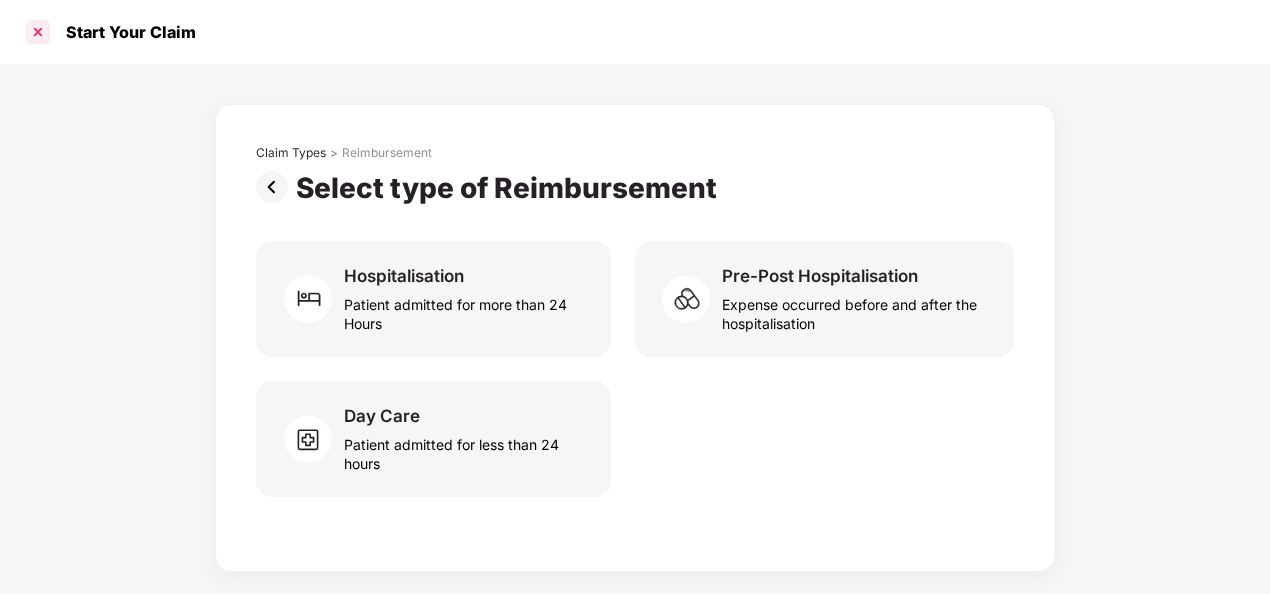 click at bounding box center (38, 32) 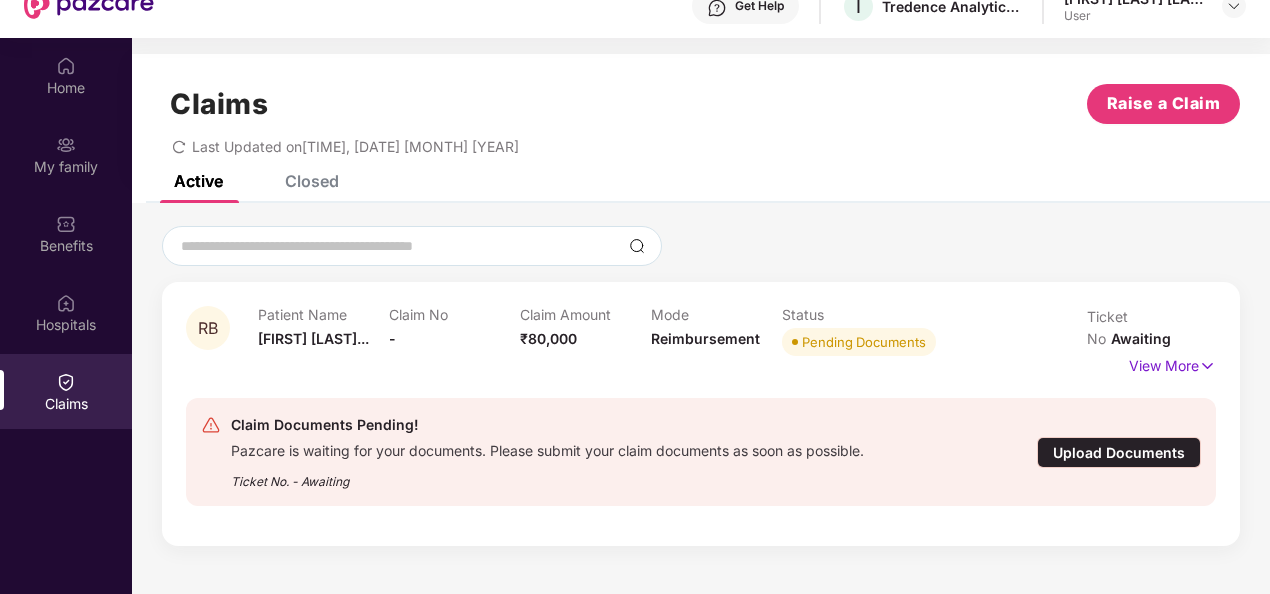 scroll, scrollTop: 100, scrollLeft: 0, axis: vertical 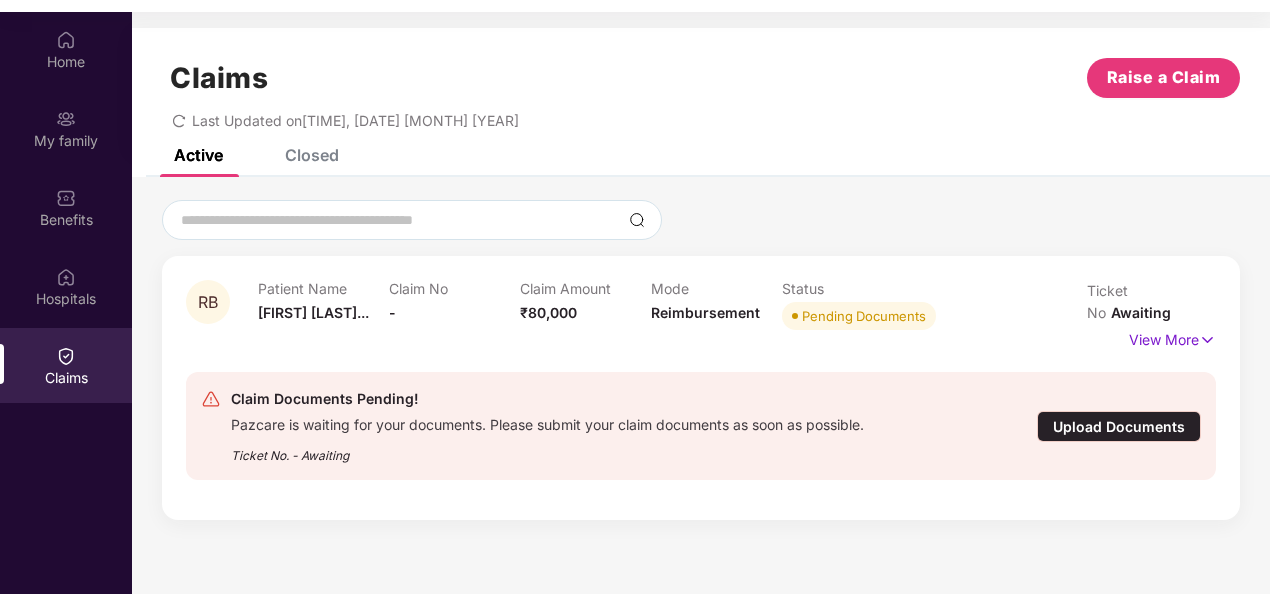 click on "Upload Documents" at bounding box center (1119, 426) 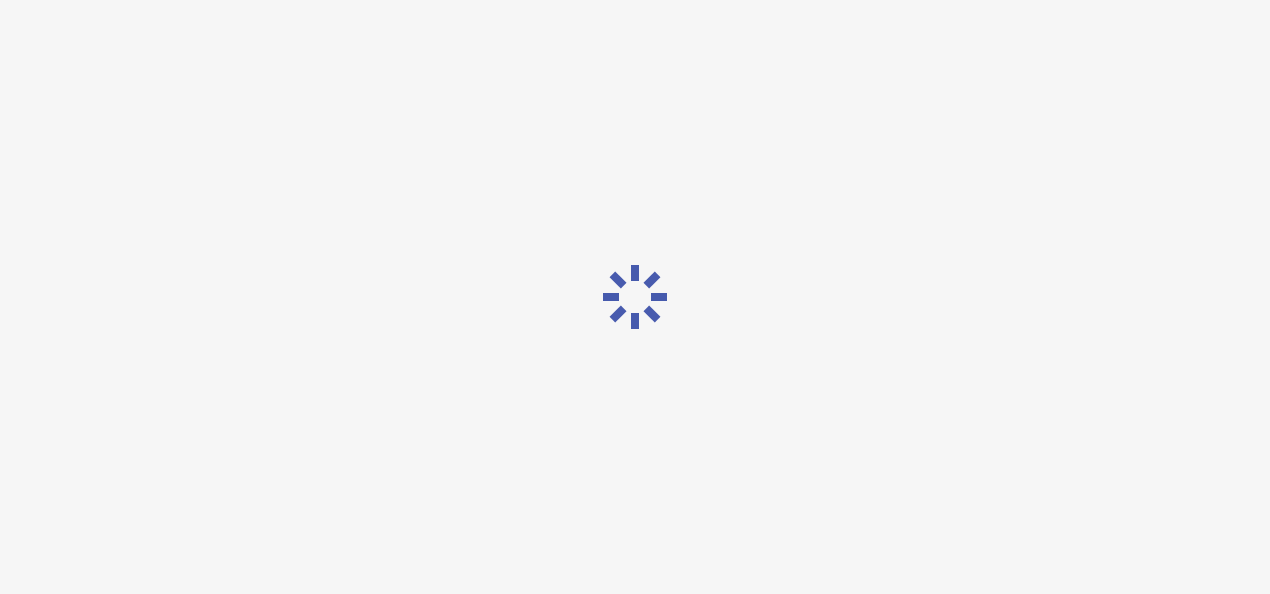 scroll, scrollTop: 36, scrollLeft: 0, axis: vertical 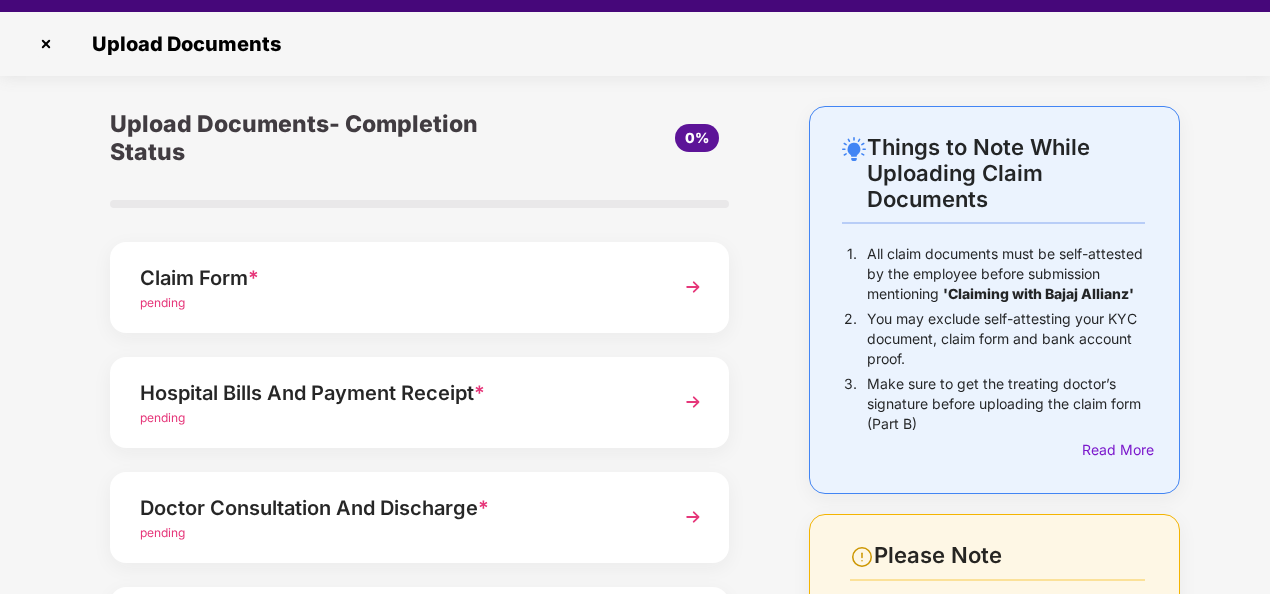 click at bounding box center (693, 287) 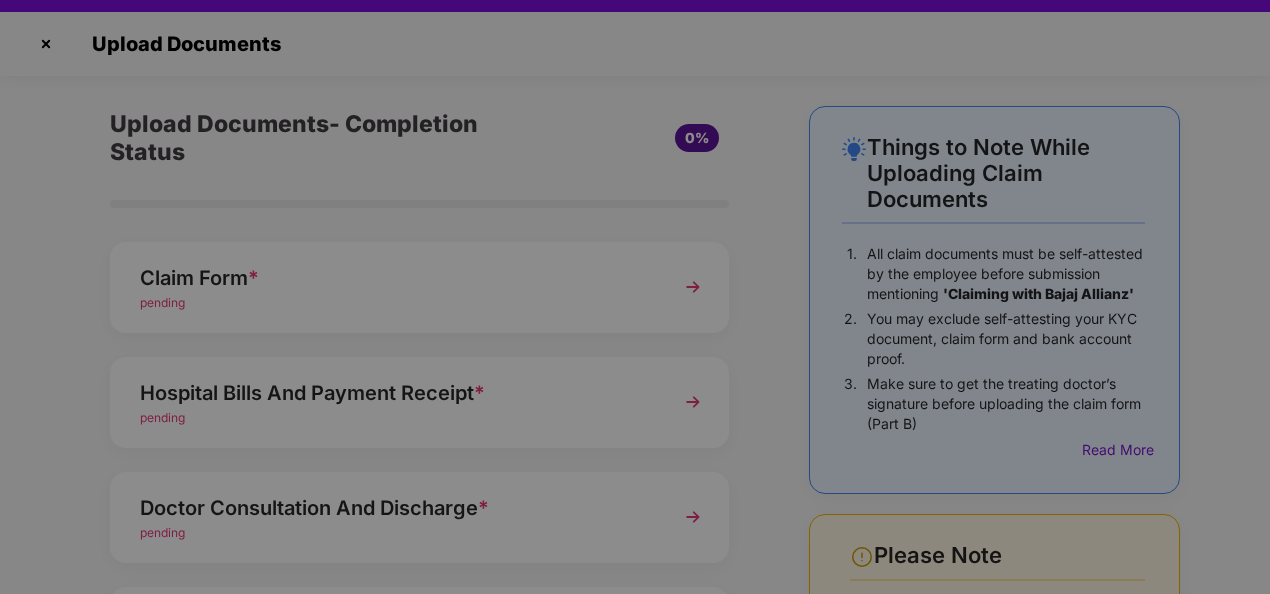 scroll, scrollTop: 0, scrollLeft: 0, axis: both 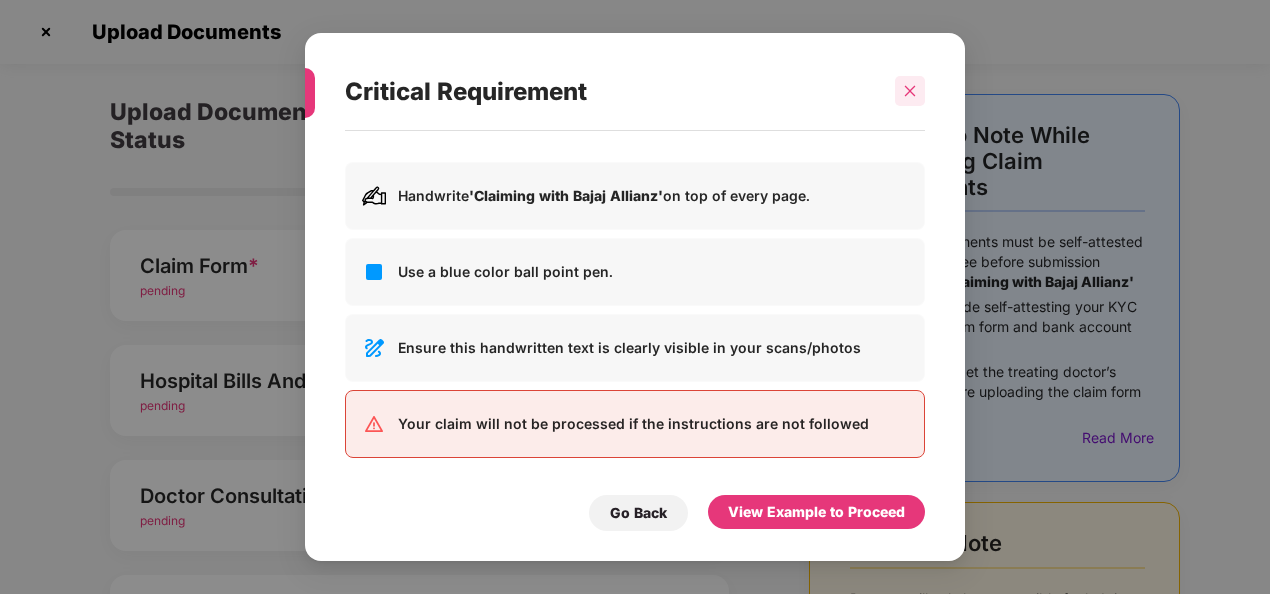 click 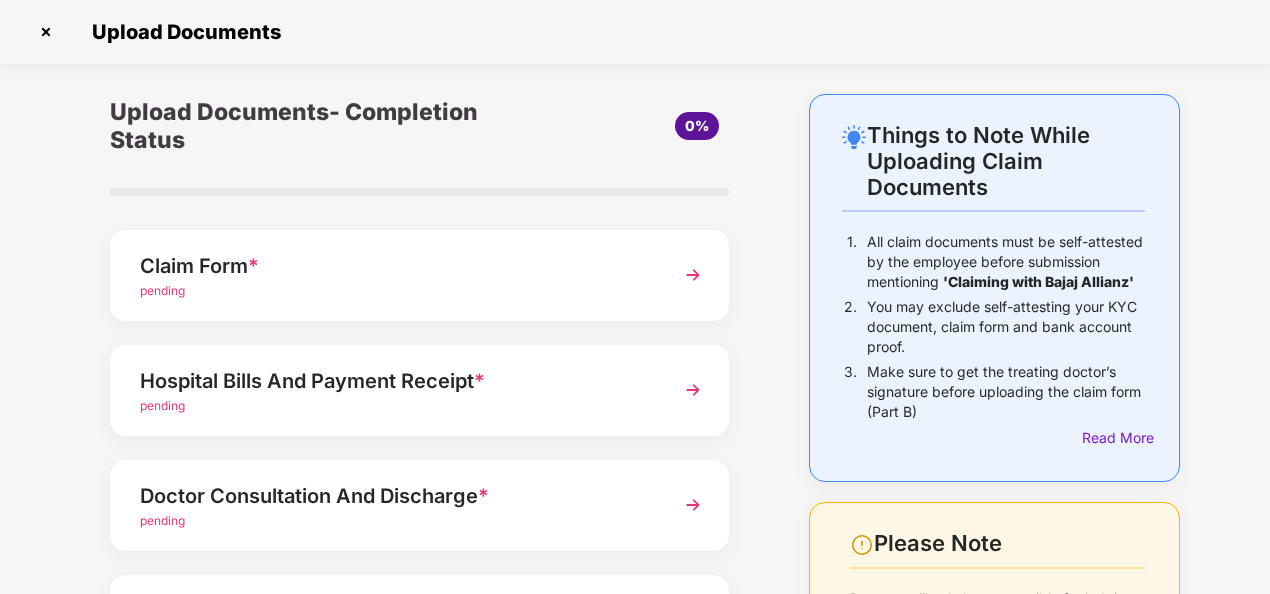 click at bounding box center (693, 390) 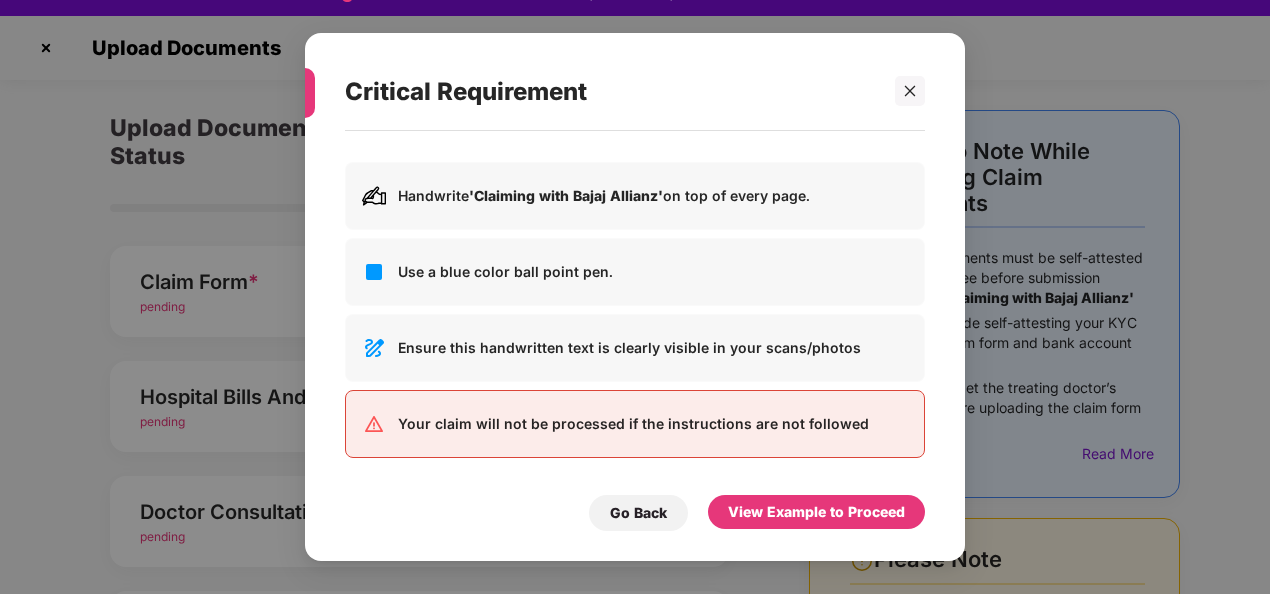 scroll, scrollTop: 48, scrollLeft: 0, axis: vertical 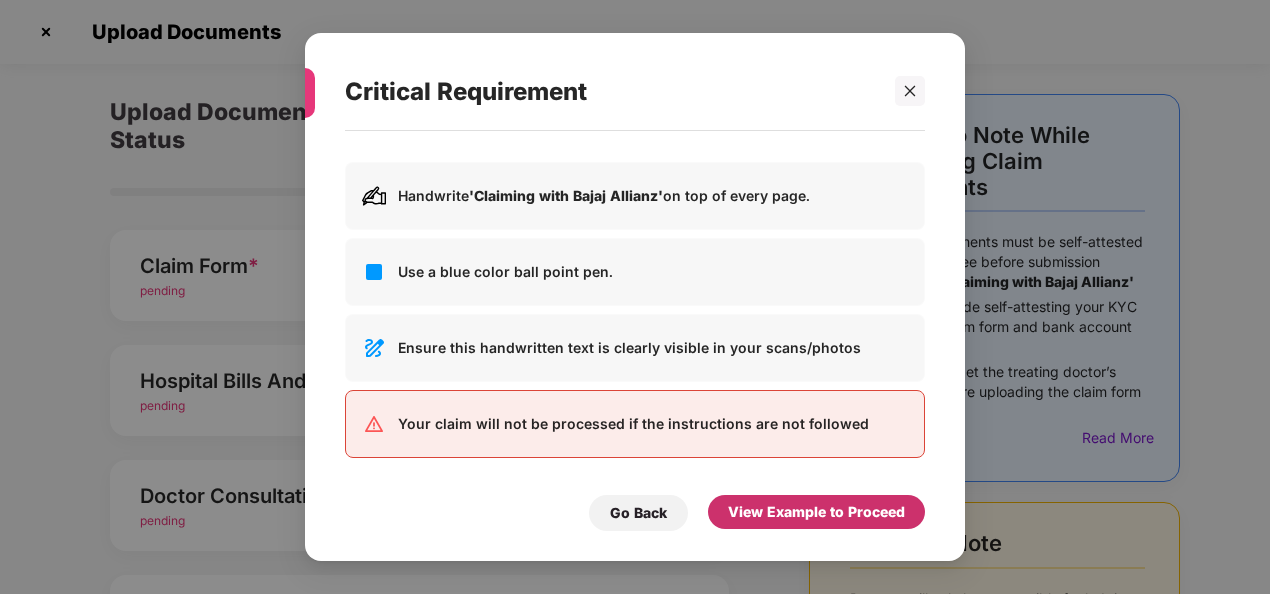 click on "View Example to Proceed" at bounding box center (816, 512) 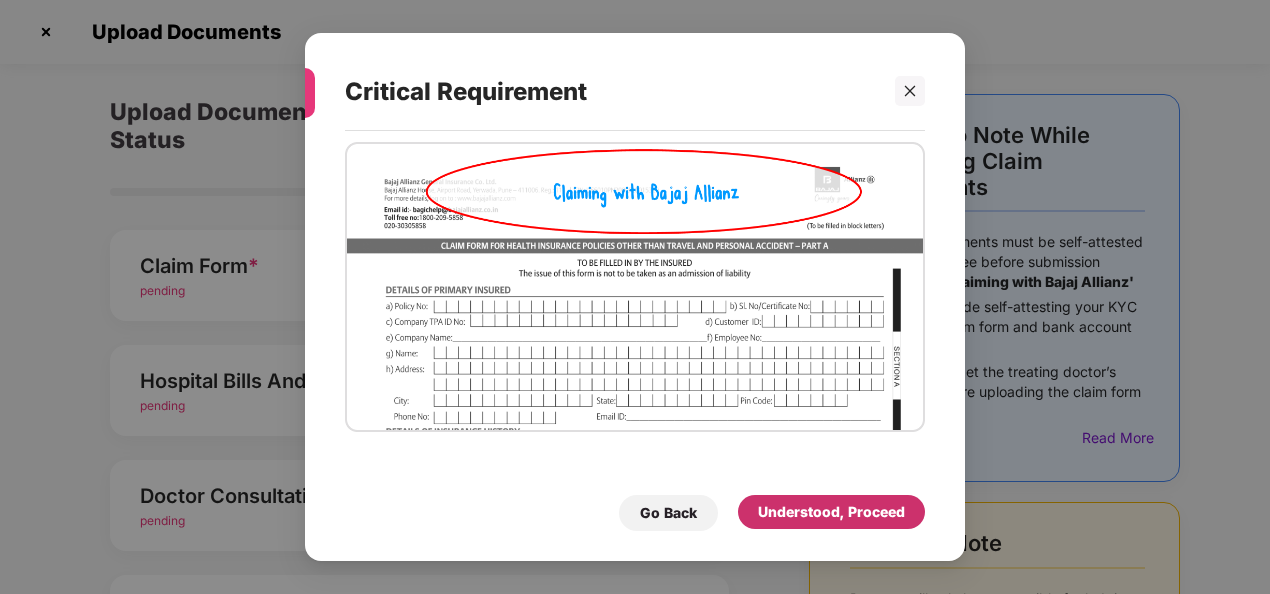 click on "Understood, Proceed" at bounding box center (831, 512) 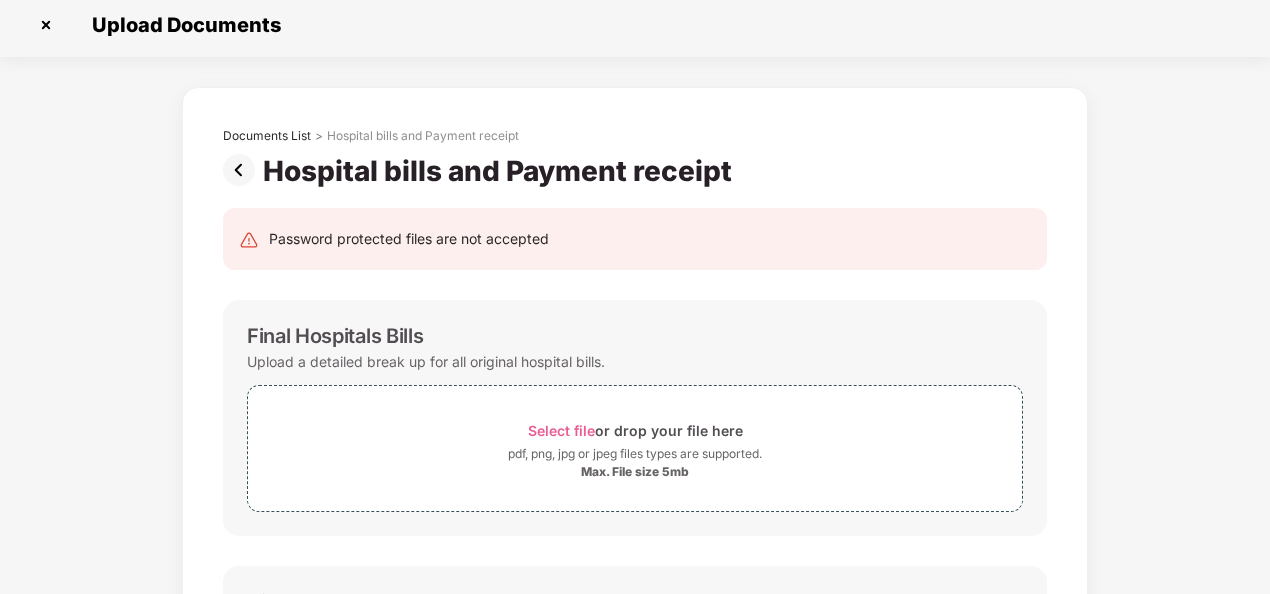 scroll, scrollTop: 0, scrollLeft: 0, axis: both 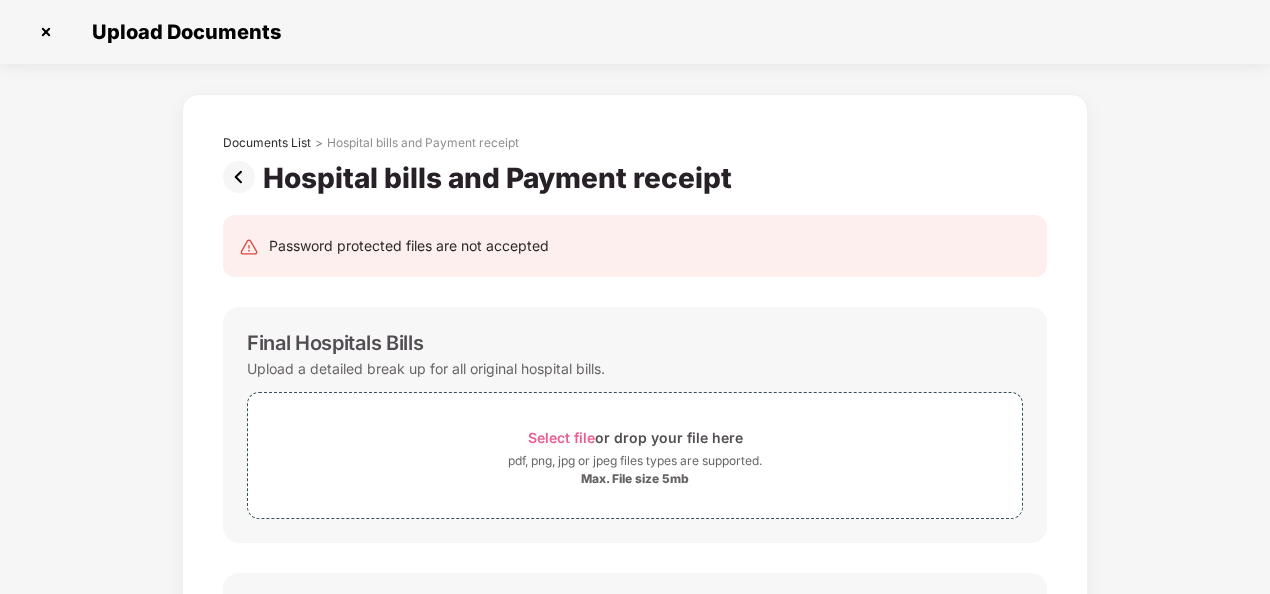 click at bounding box center [243, 177] 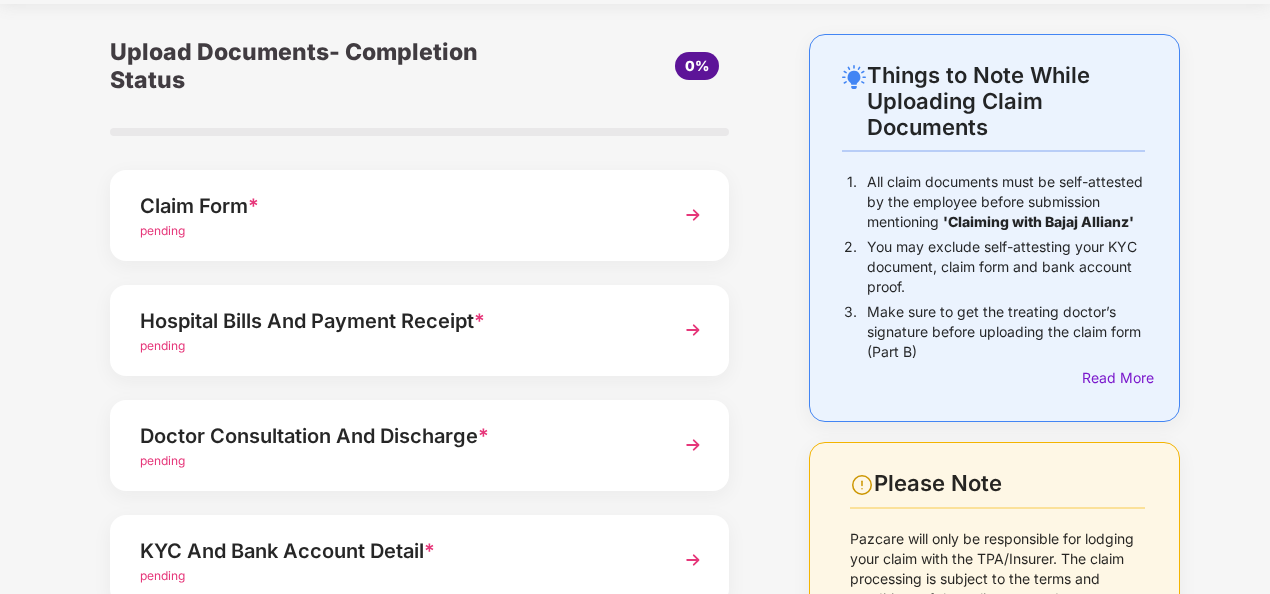 scroll, scrollTop: 100, scrollLeft: 0, axis: vertical 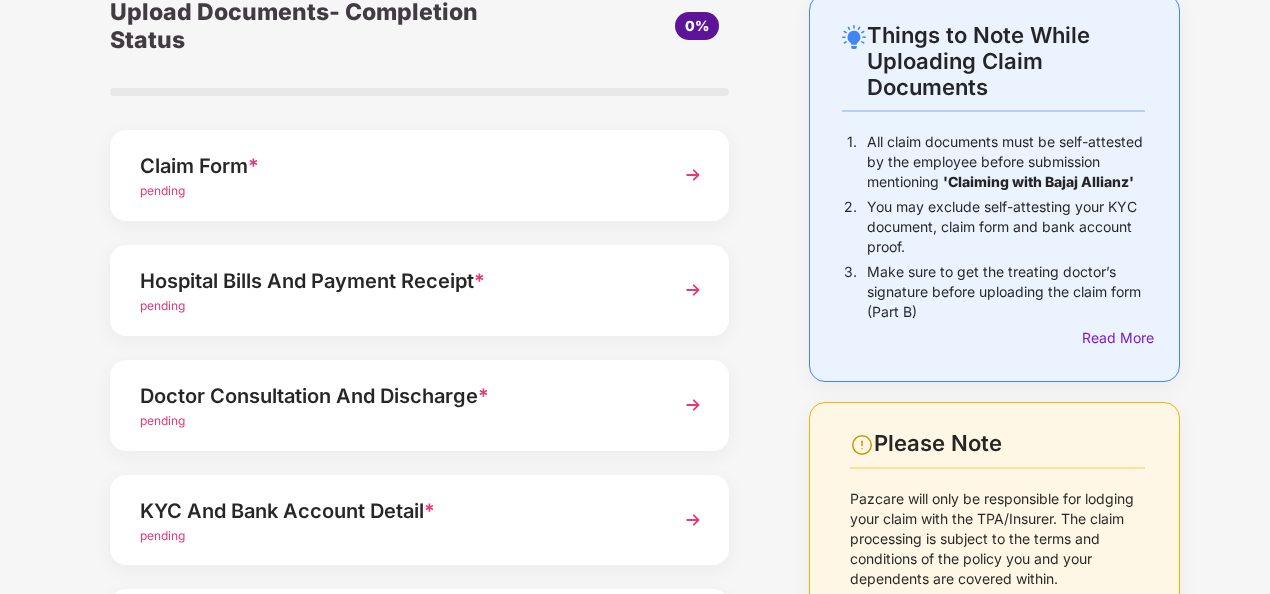 click at bounding box center (693, 405) 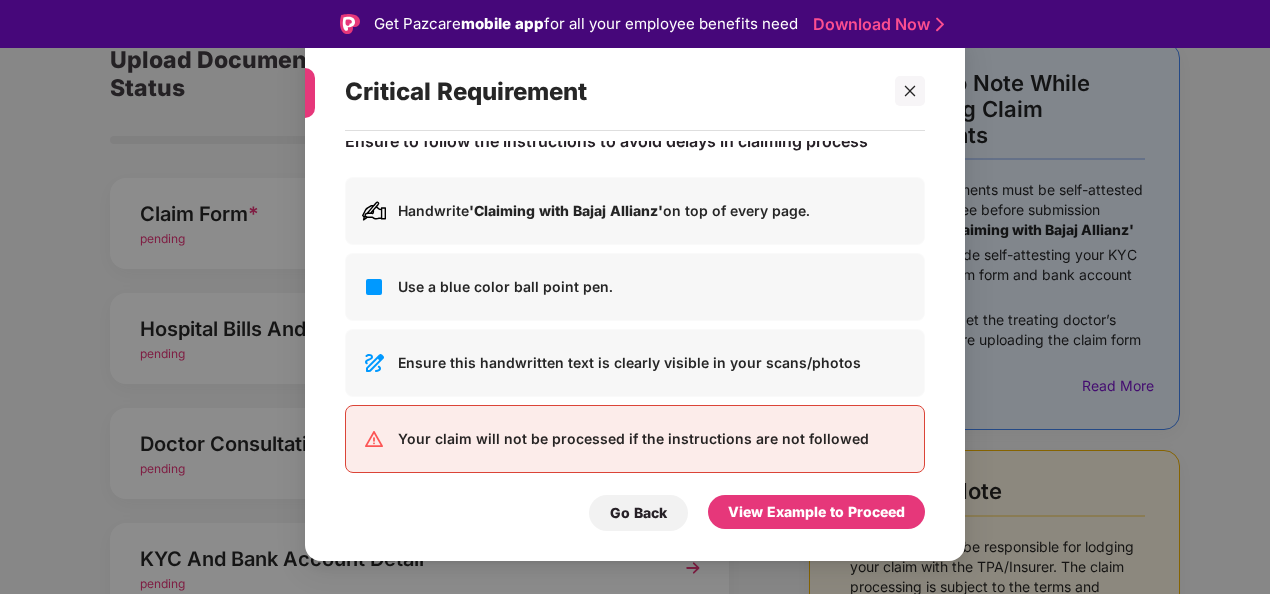 scroll, scrollTop: 43, scrollLeft: 0, axis: vertical 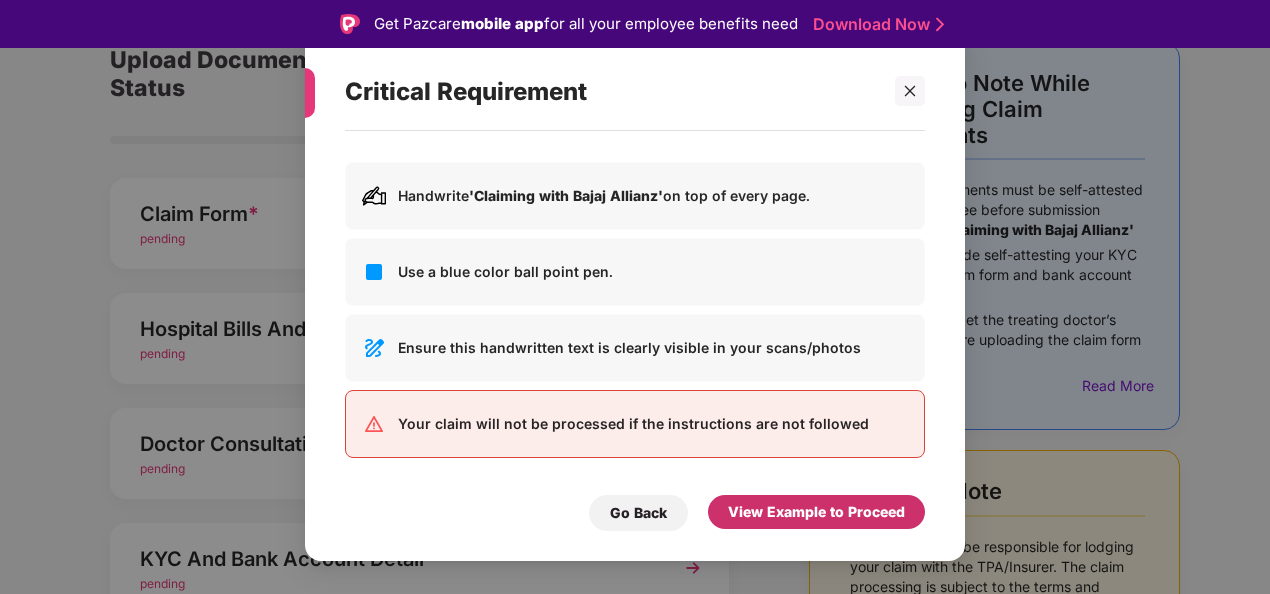click on "View Example to Proceed" at bounding box center [816, 512] 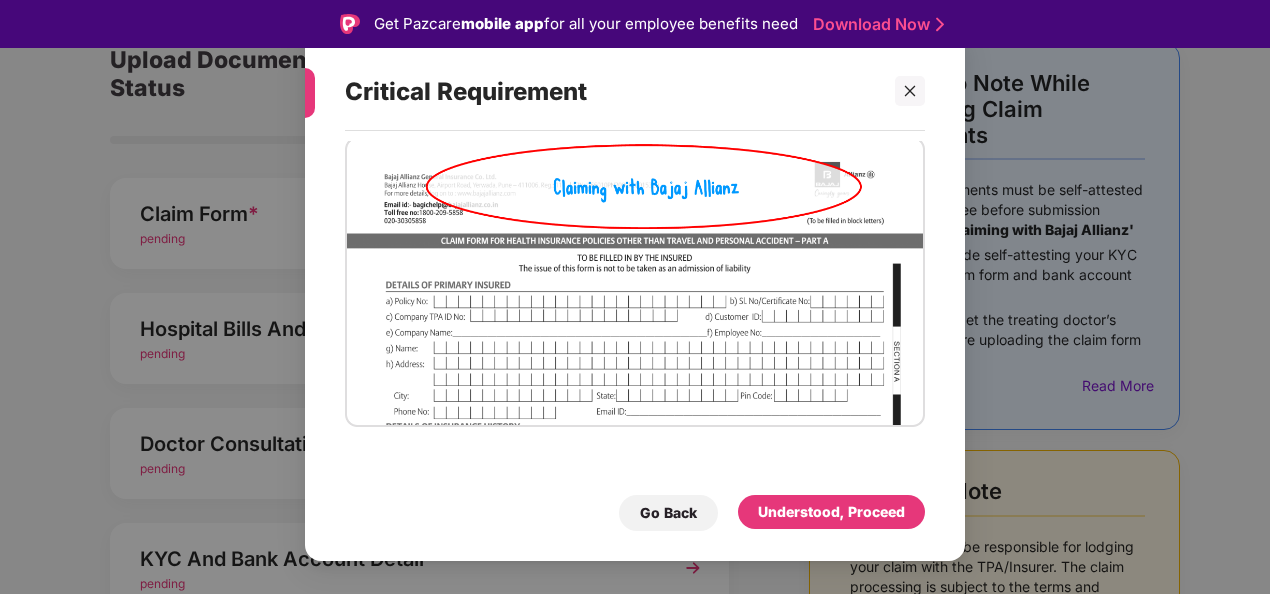scroll, scrollTop: 50, scrollLeft: 0, axis: vertical 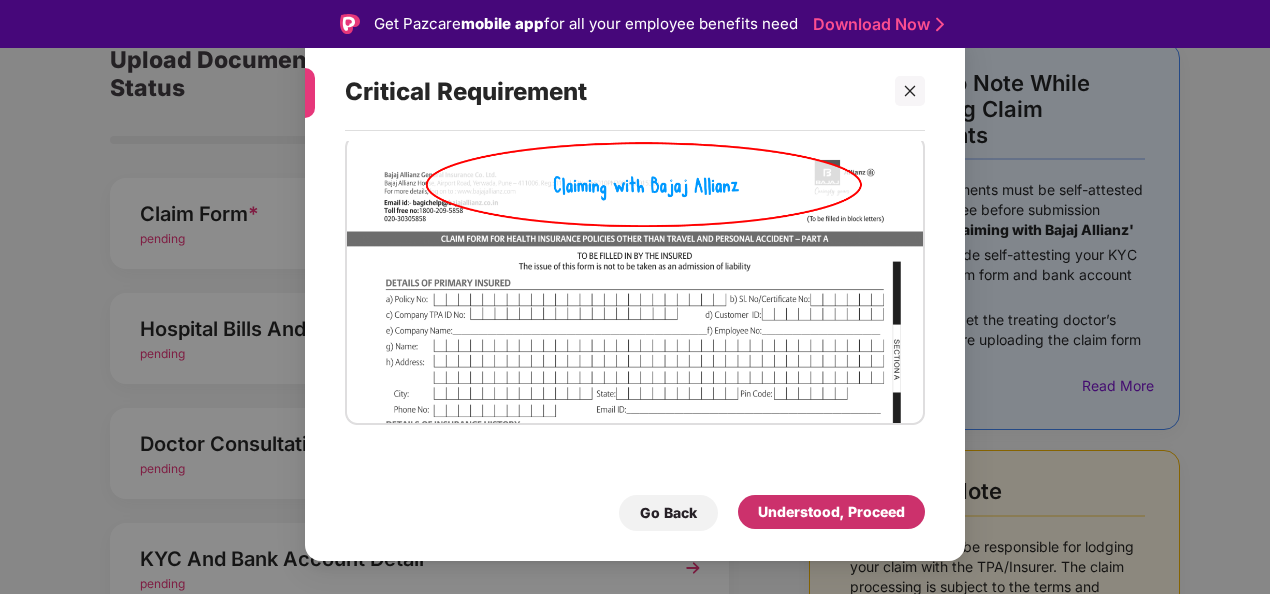 click on "Understood, Proceed" at bounding box center [831, 512] 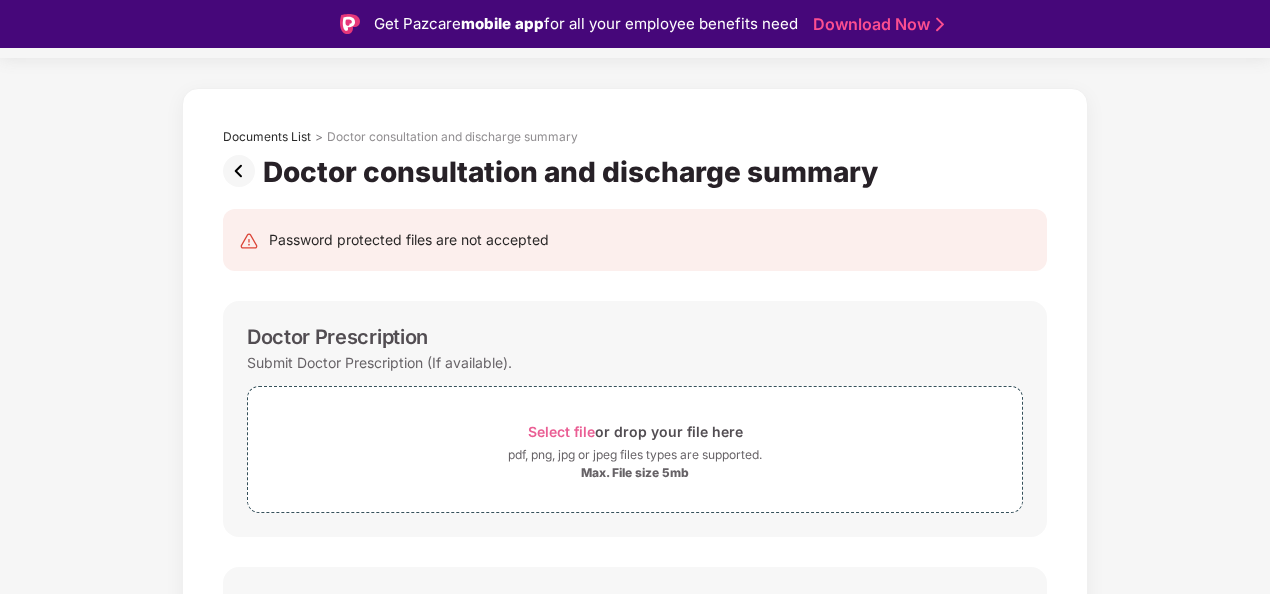 scroll, scrollTop: 0, scrollLeft: 0, axis: both 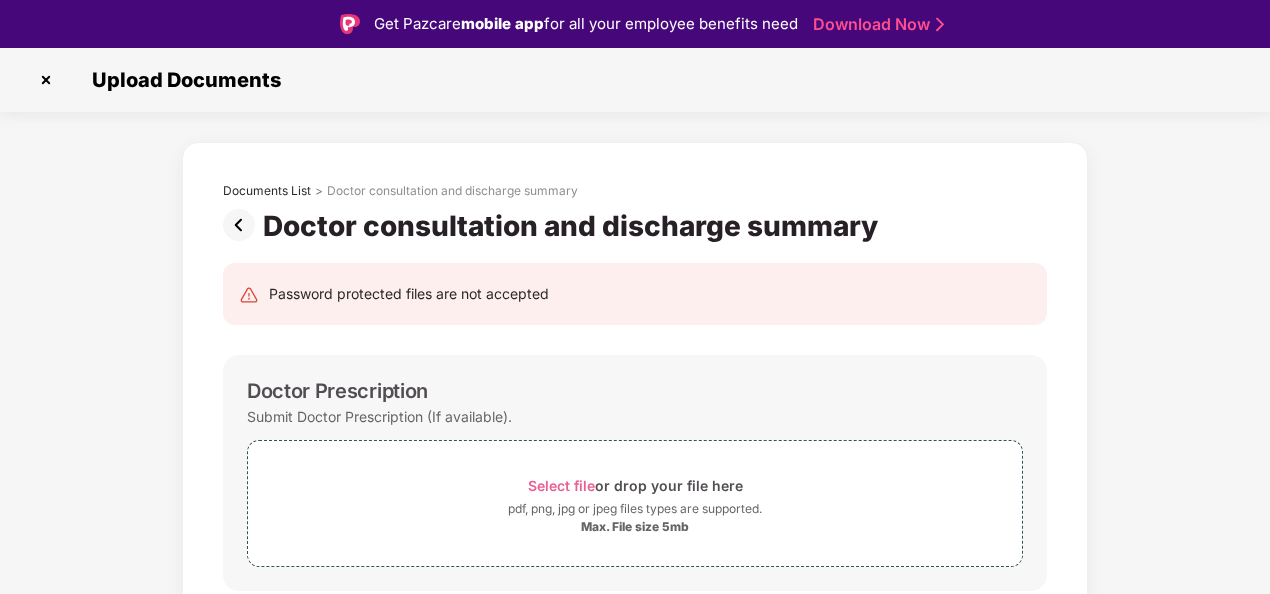 click at bounding box center [243, 225] 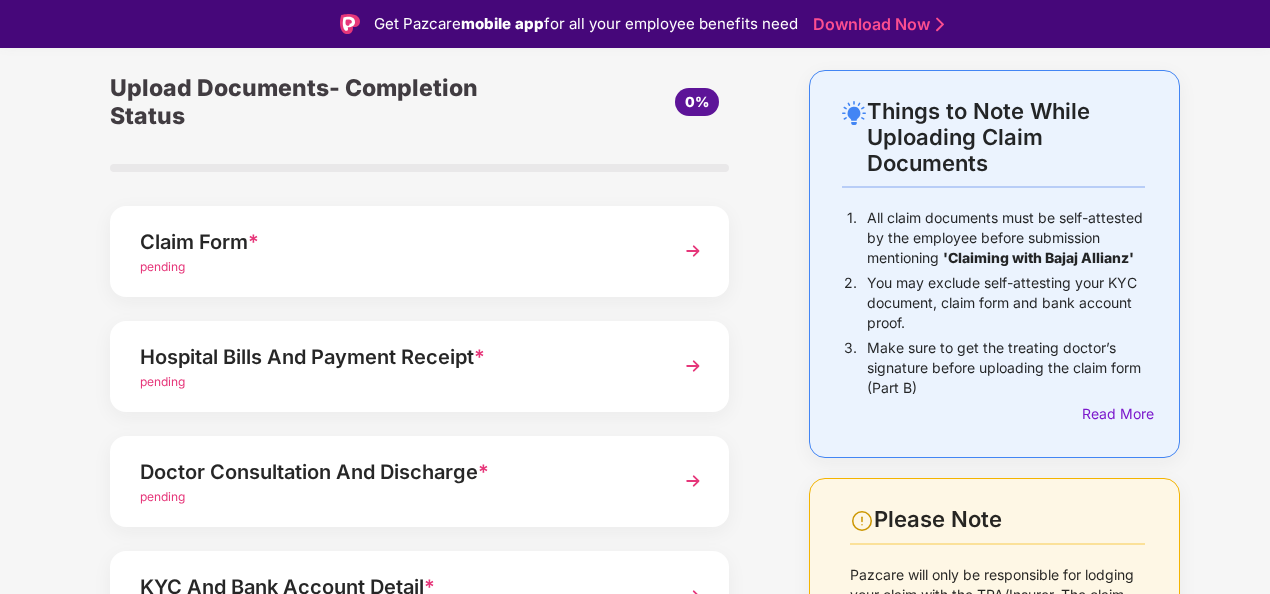 scroll, scrollTop: 200, scrollLeft: 0, axis: vertical 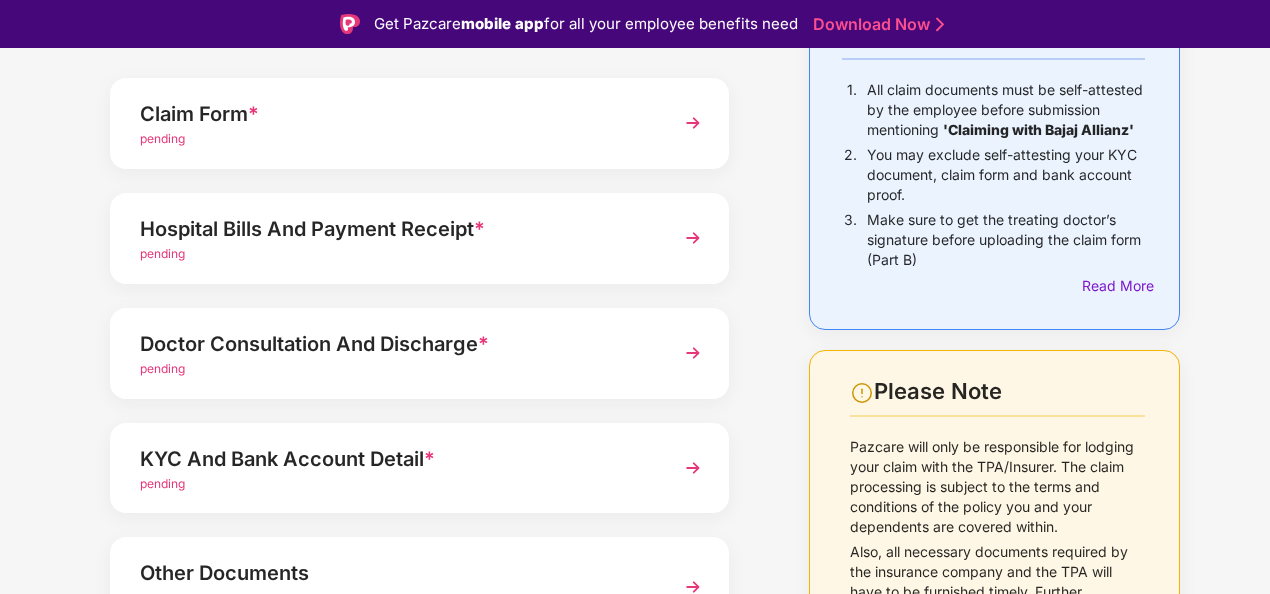 click at bounding box center (693, 468) 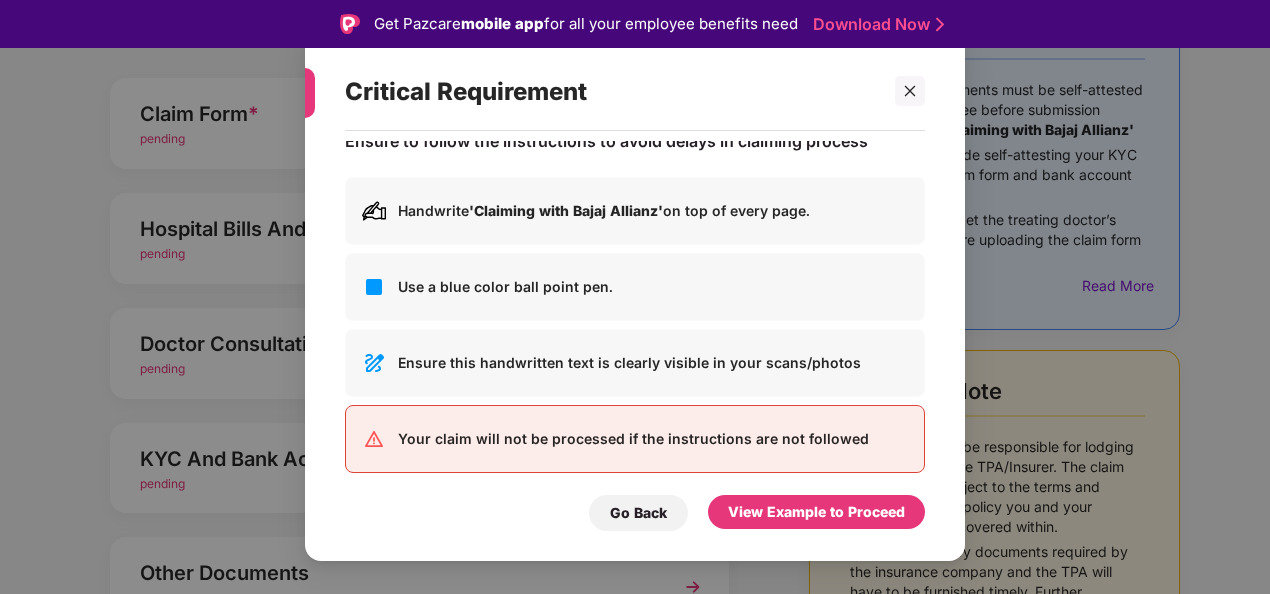 scroll, scrollTop: 43, scrollLeft: 0, axis: vertical 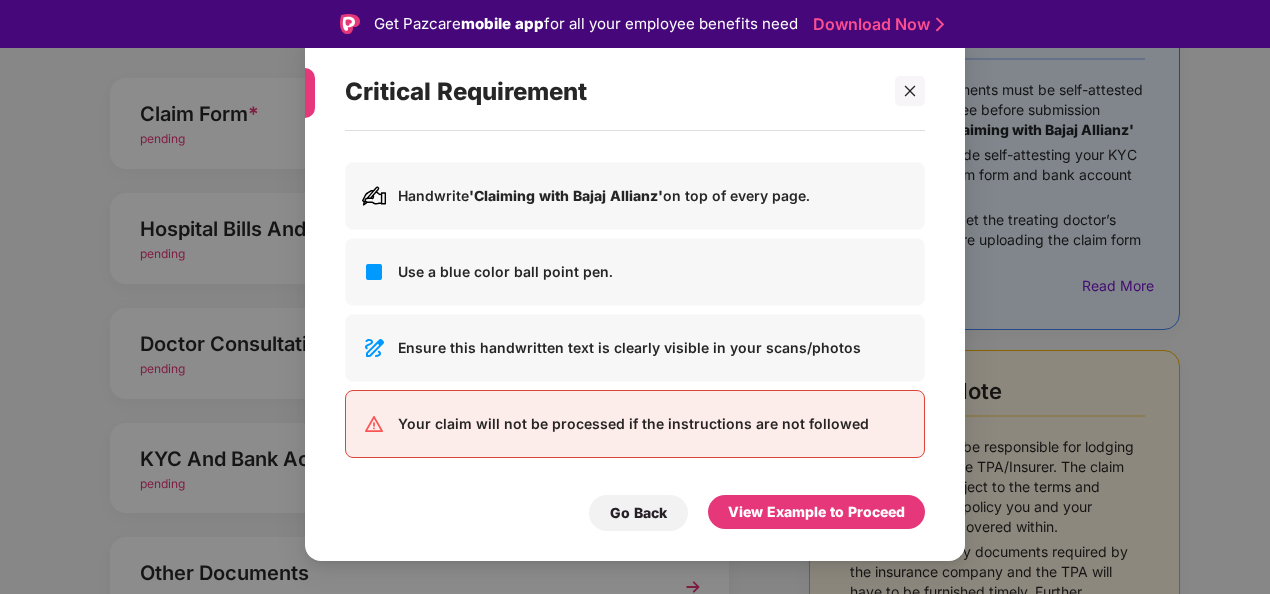 click on "Go Back View Example to Proceed" at bounding box center [635, 508] 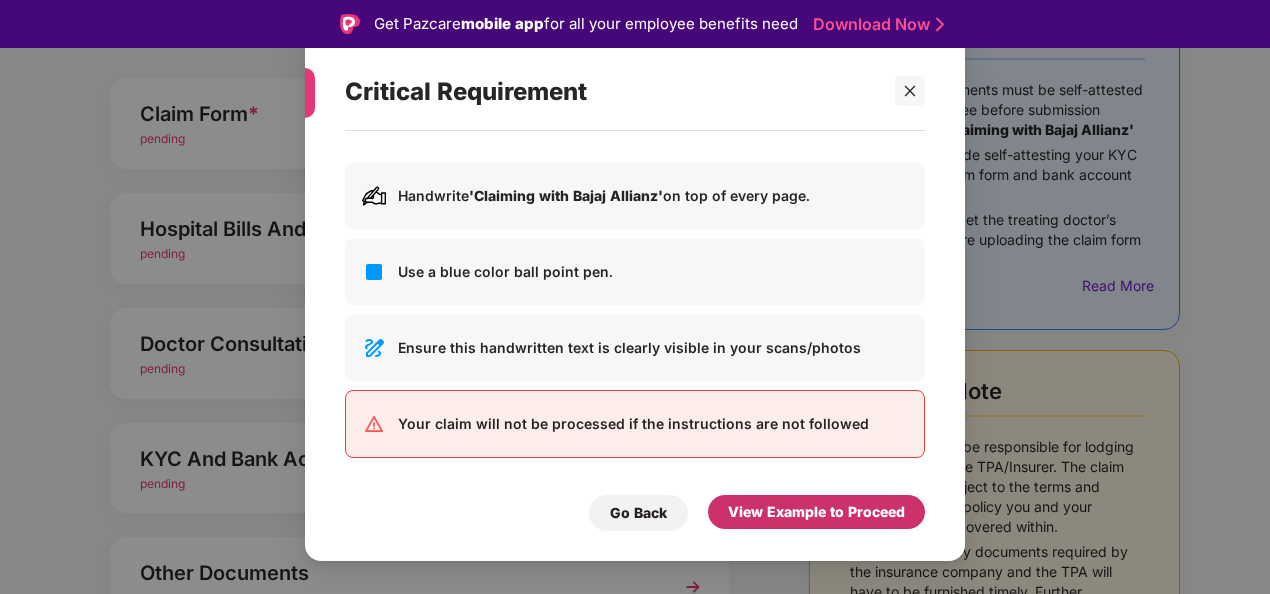 click on "View Example to Proceed" at bounding box center [816, 512] 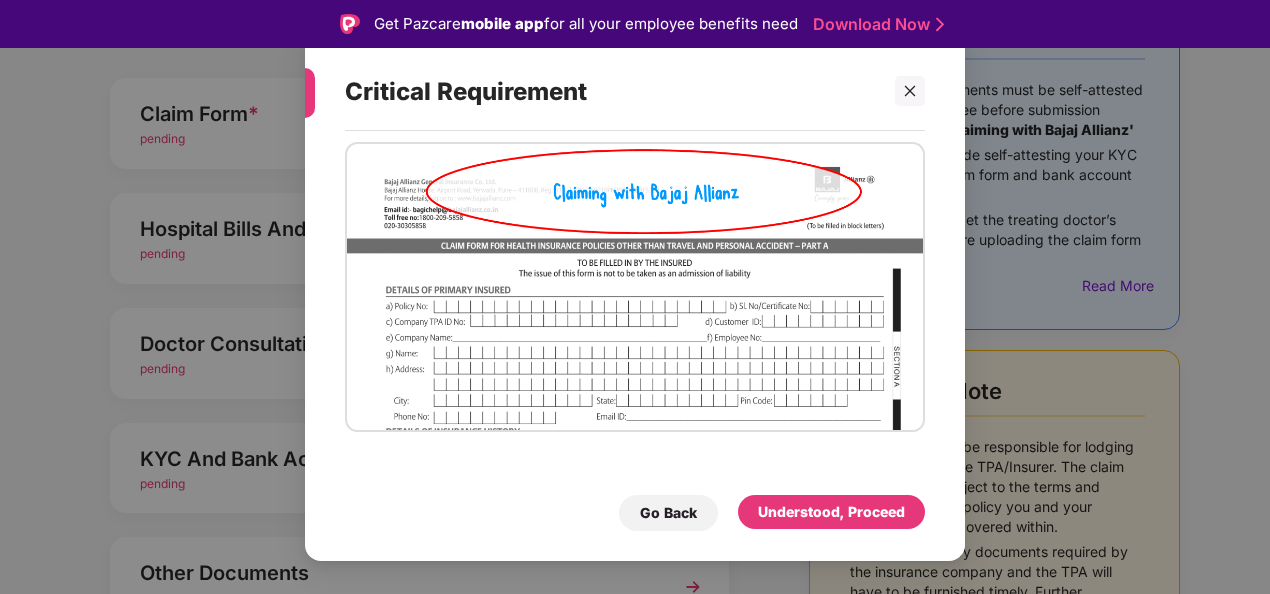 scroll, scrollTop: 50, scrollLeft: 0, axis: vertical 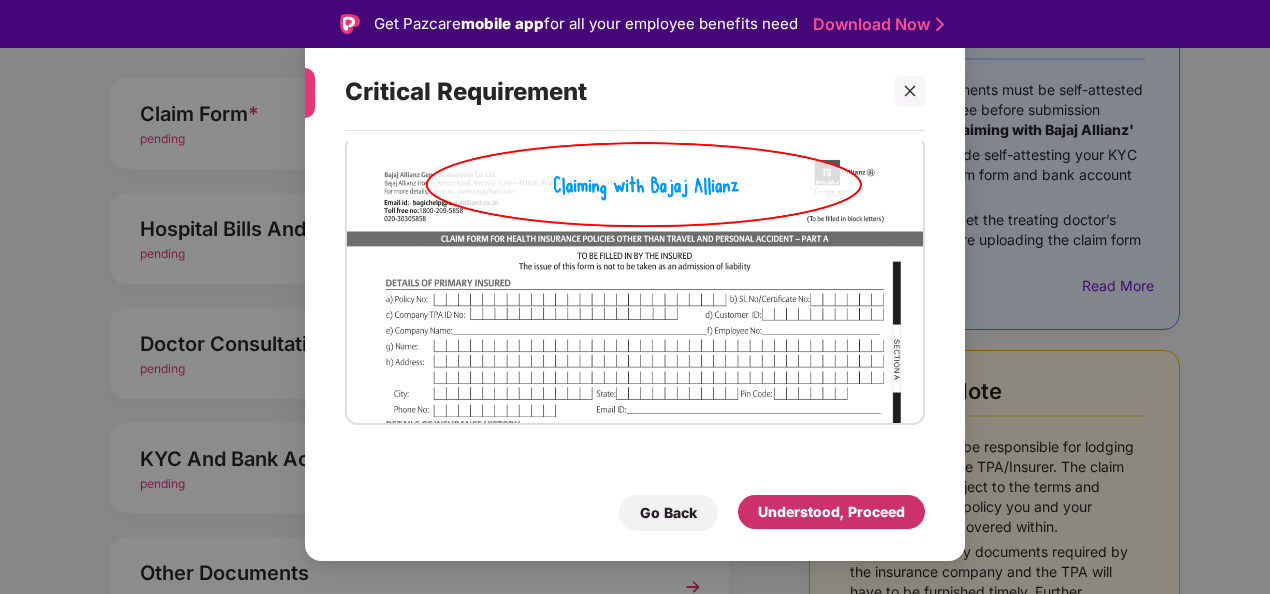 click on "Understood, Proceed" at bounding box center [831, 512] 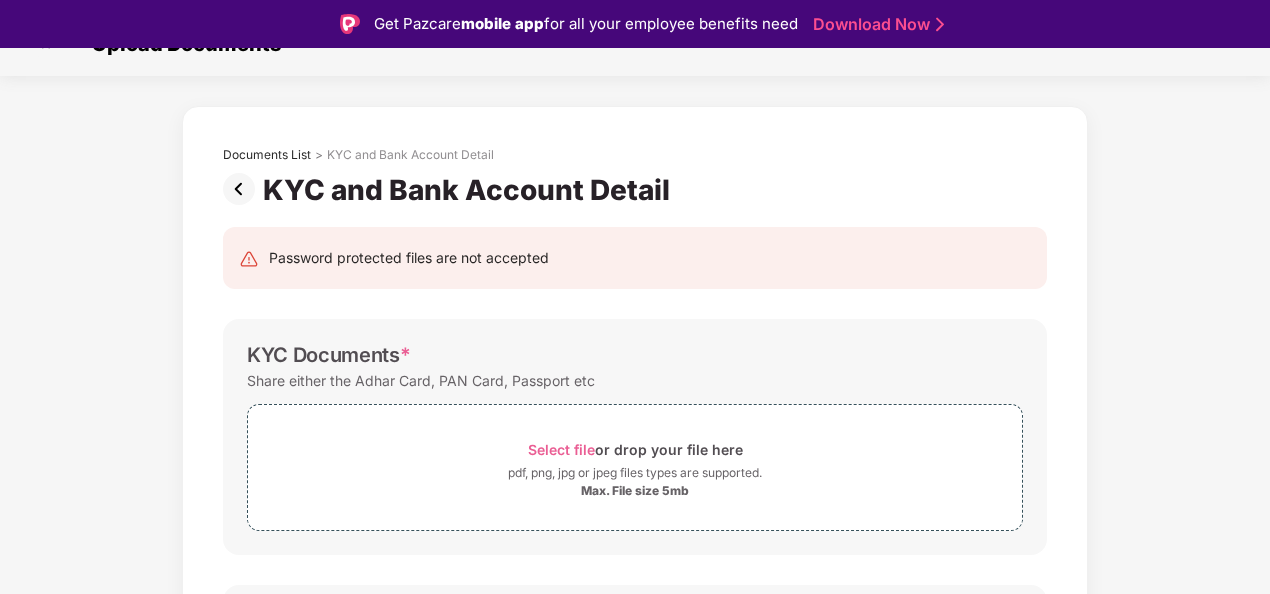 scroll, scrollTop: 0, scrollLeft: 0, axis: both 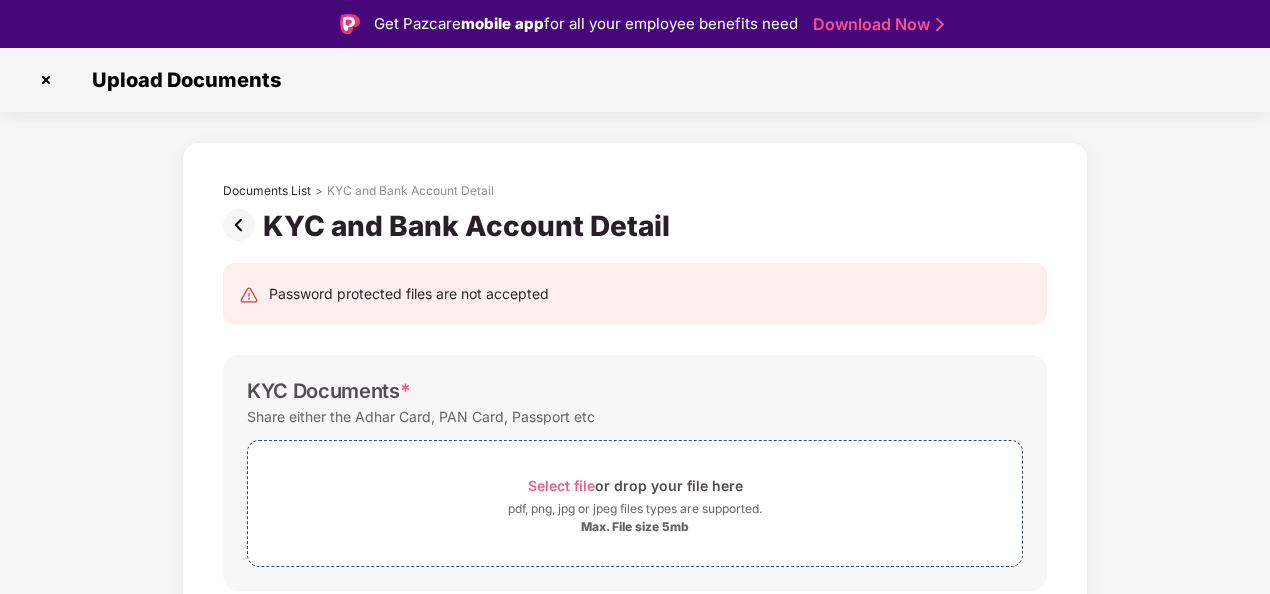 click at bounding box center (243, 225) 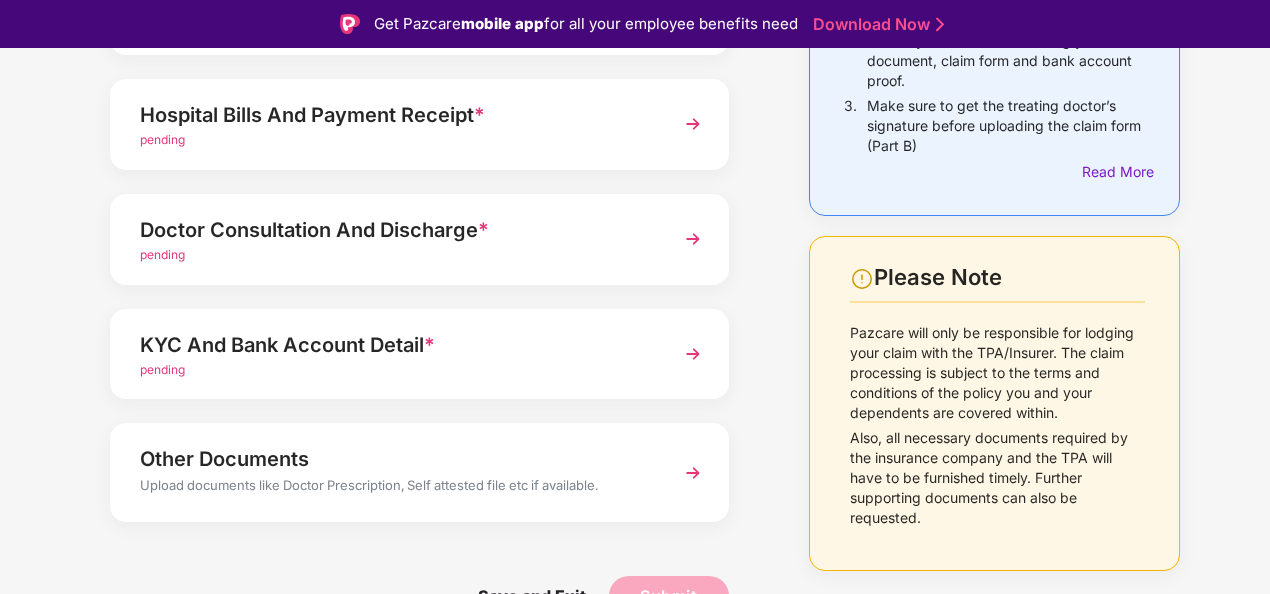 scroll, scrollTop: 318, scrollLeft: 0, axis: vertical 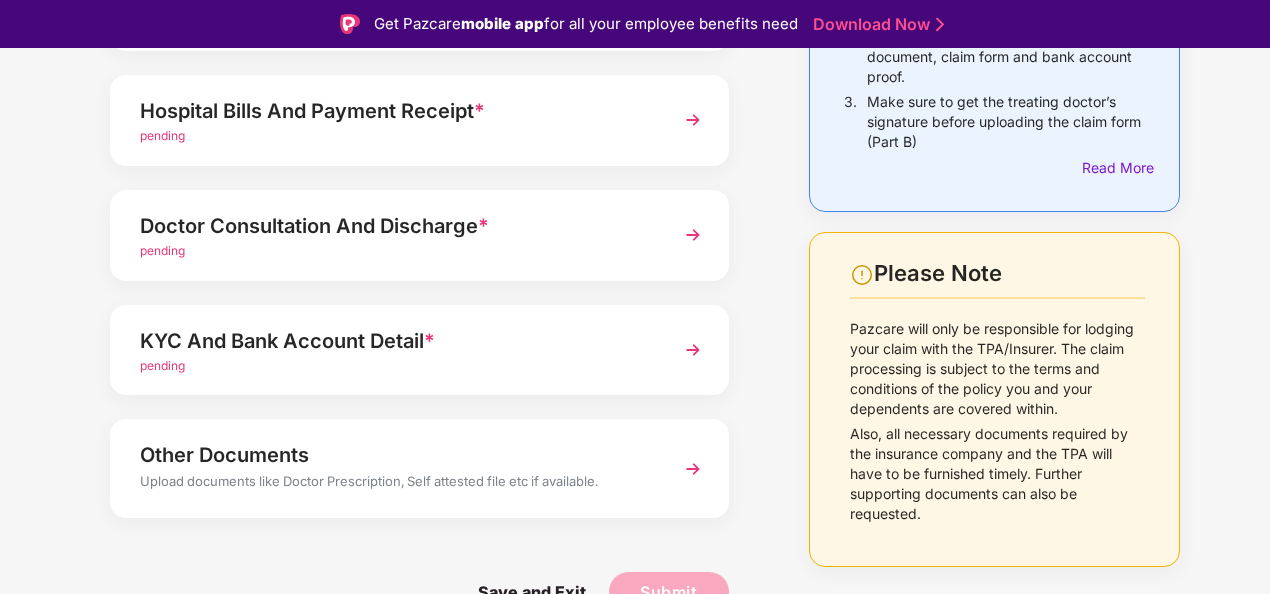click at bounding box center [693, 469] 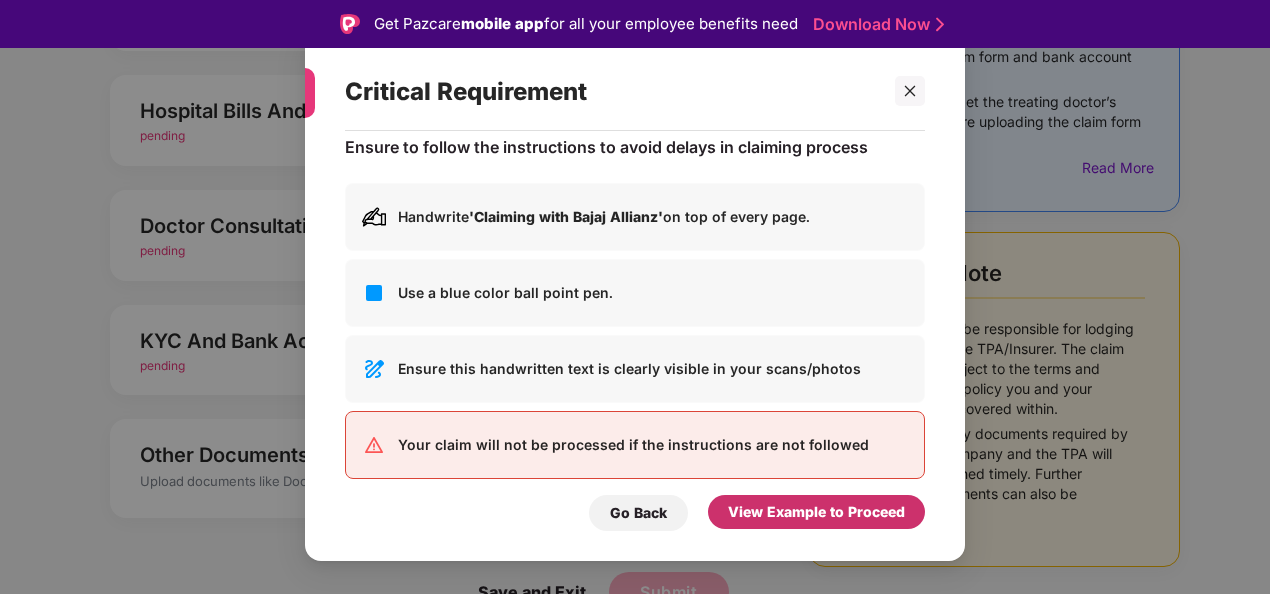 scroll, scrollTop: 43, scrollLeft: 0, axis: vertical 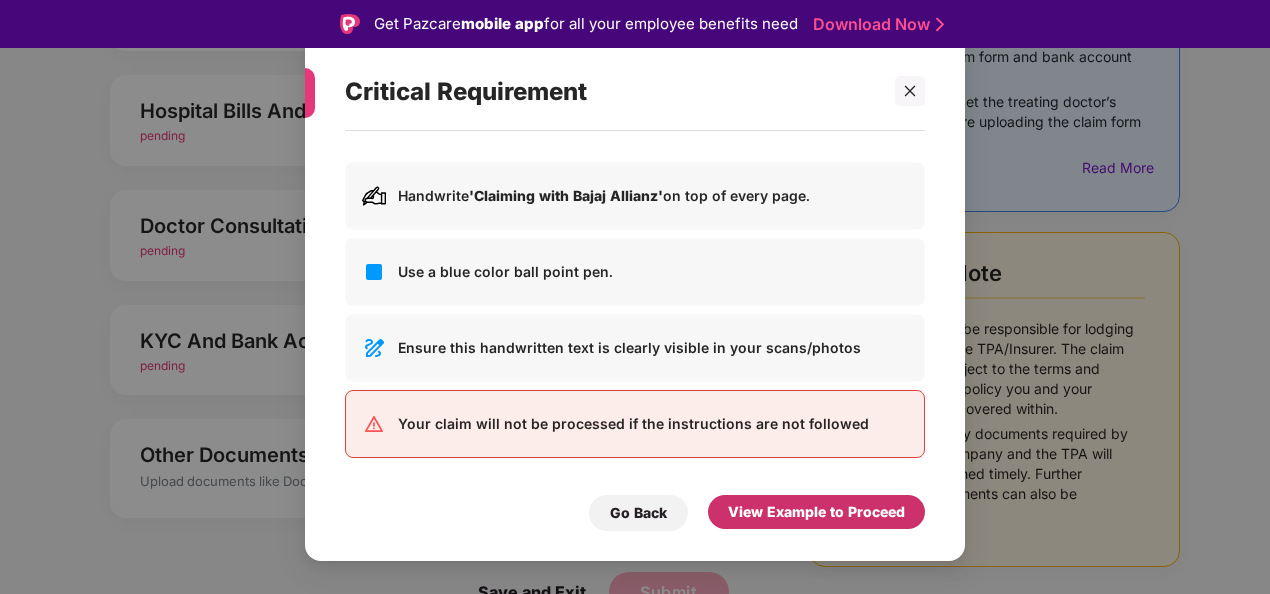 click on "View Example to Proceed" at bounding box center [816, 512] 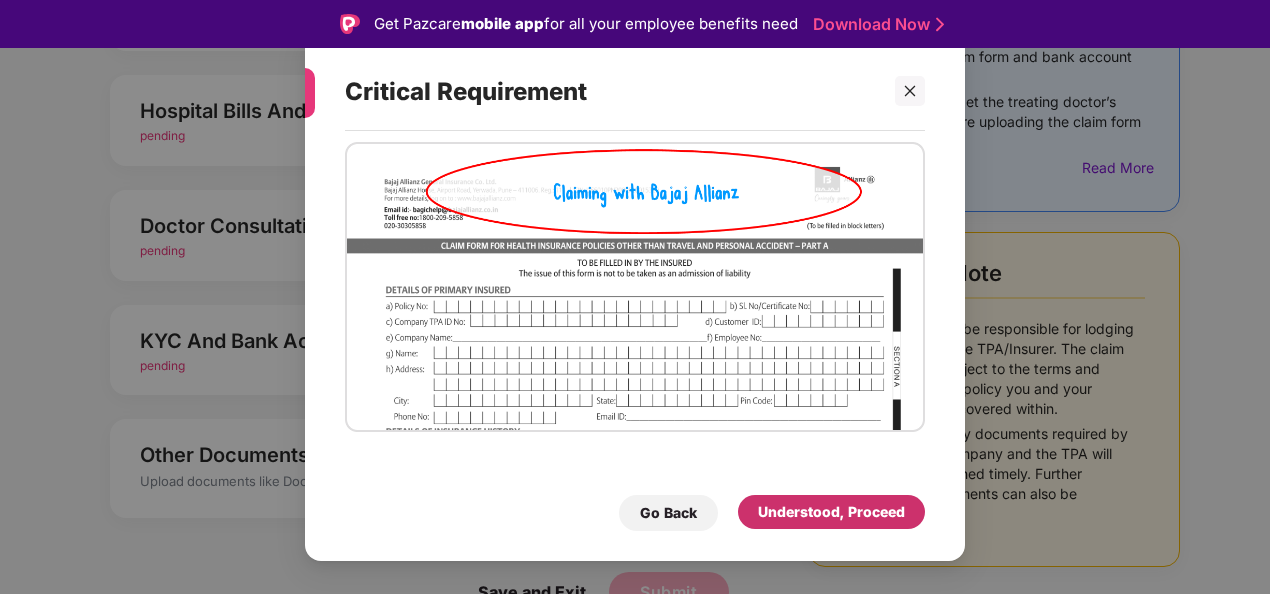 click on "Understood, Proceed" at bounding box center [831, 512] 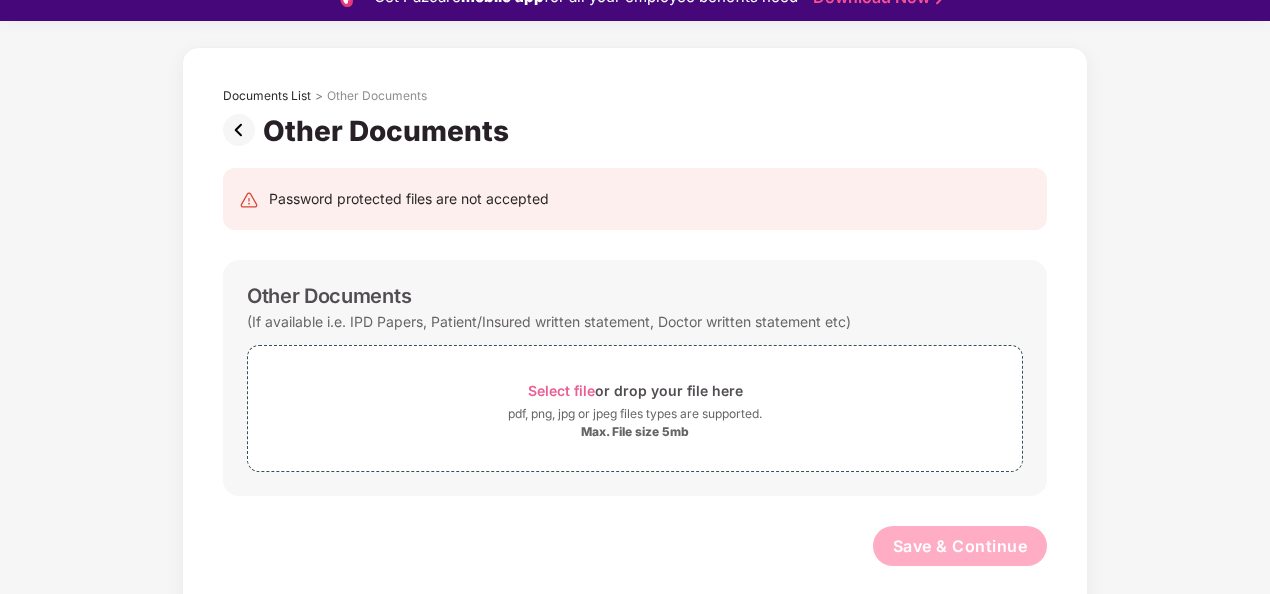 scroll, scrollTop: 48, scrollLeft: 0, axis: vertical 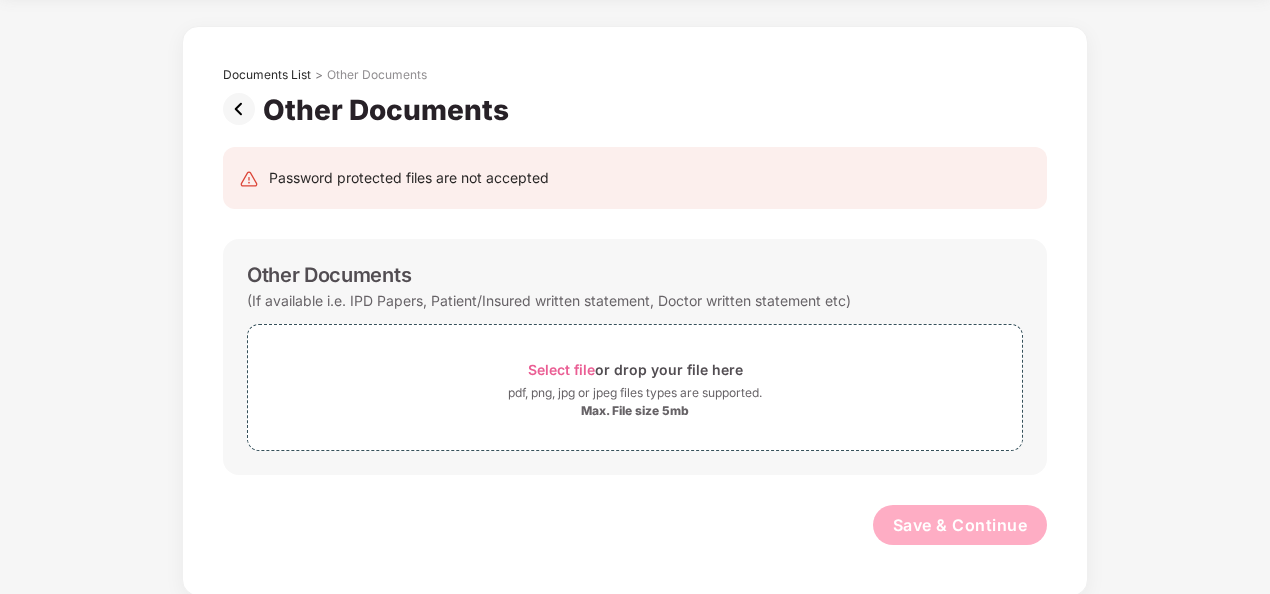 click at bounding box center (243, 109) 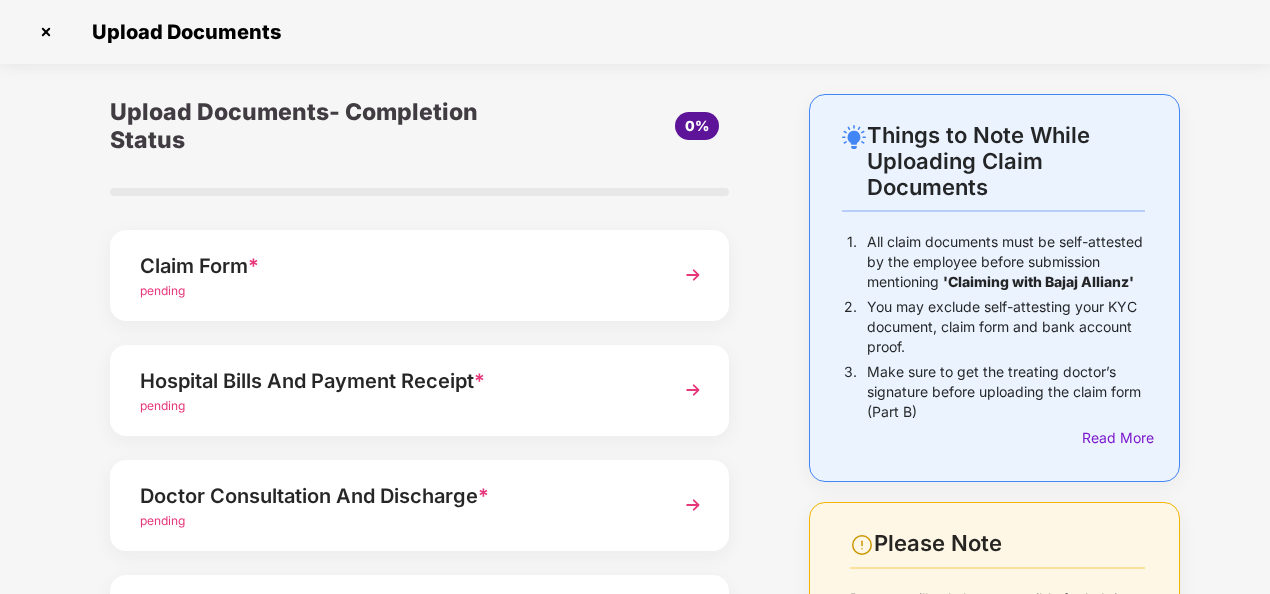 click at bounding box center [693, 275] 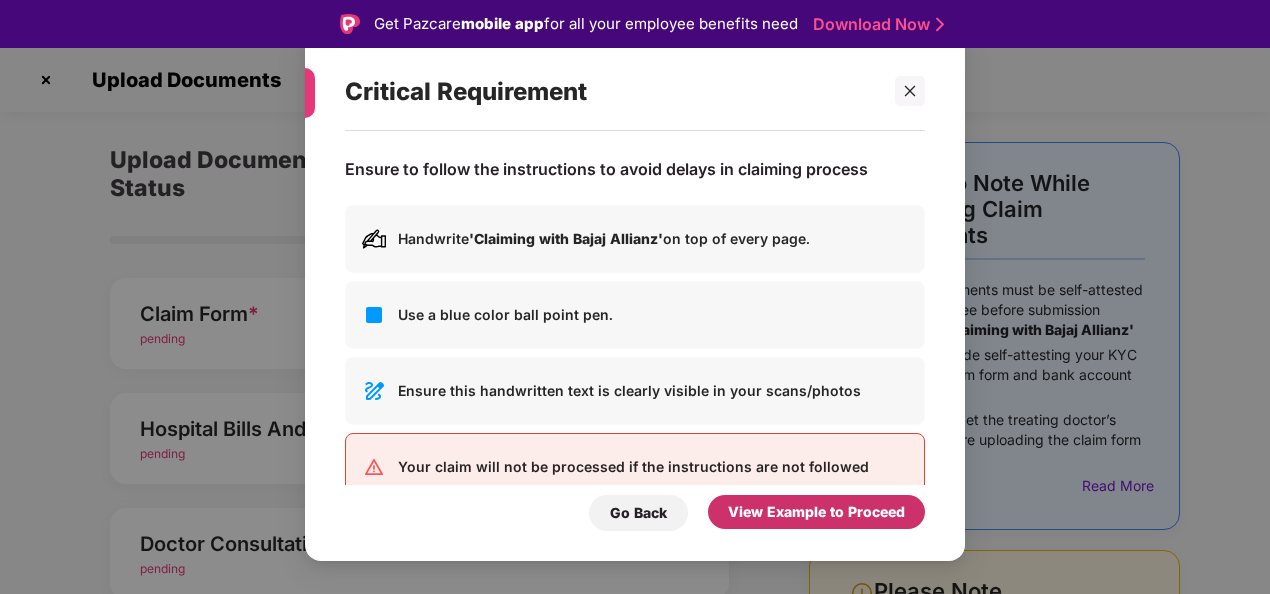 click on "View Example to Proceed" at bounding box center [816, 512] 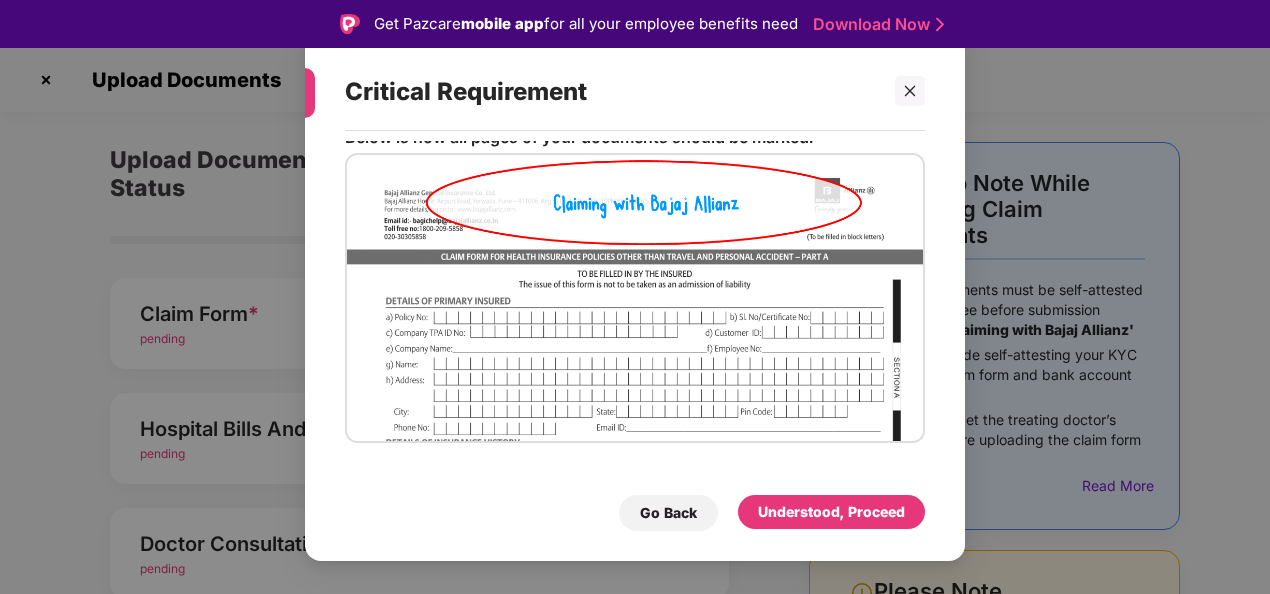 scroll, scrollTop: 50, scrollLeft: 0, axis: vertical 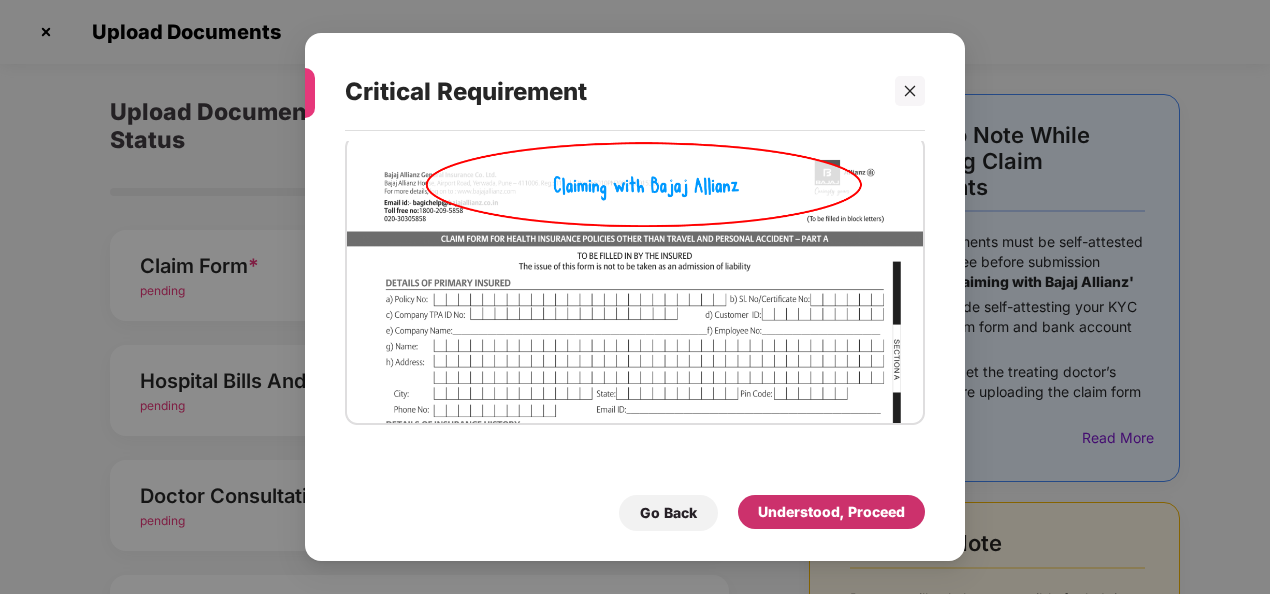 click on "Understood, Proceed" at bounding box center [831, 512] 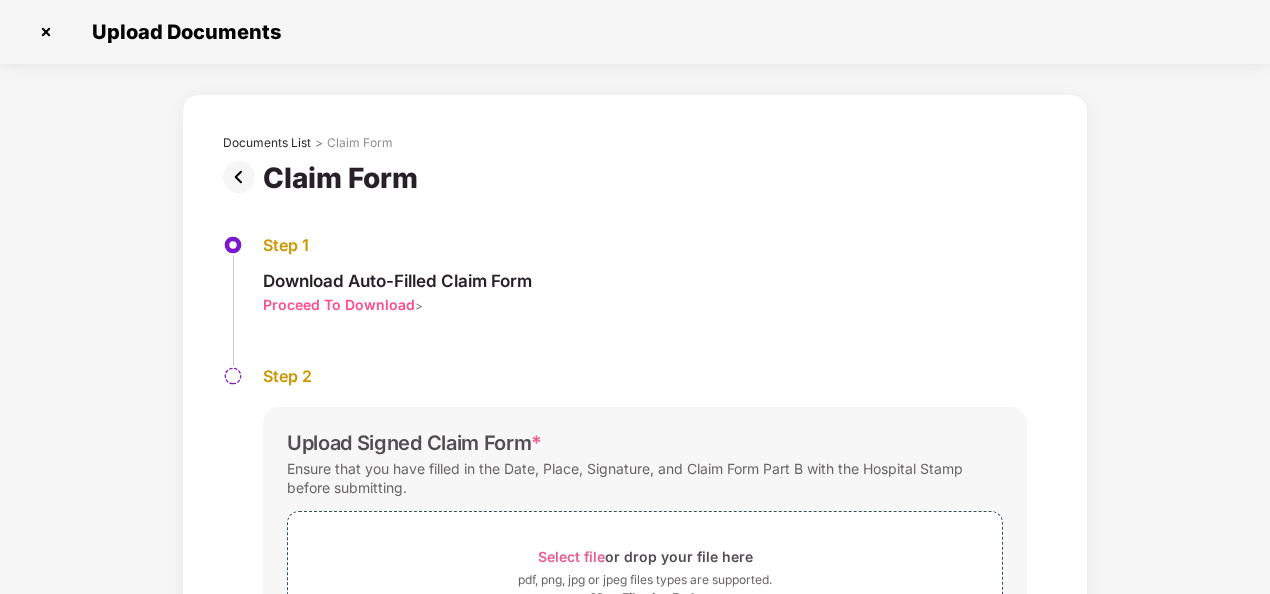 scroll, scrollTop: 178, scrollLeft: 0, axis: vertical 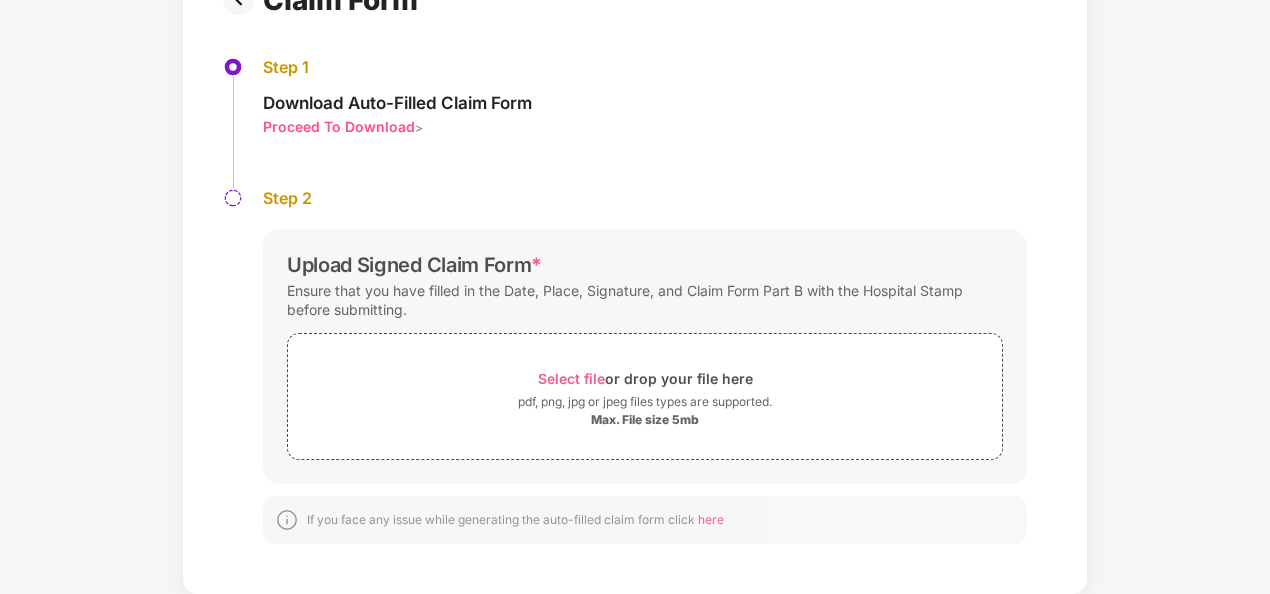 click on "Proceed To Download" at bounding box center (339, 126) 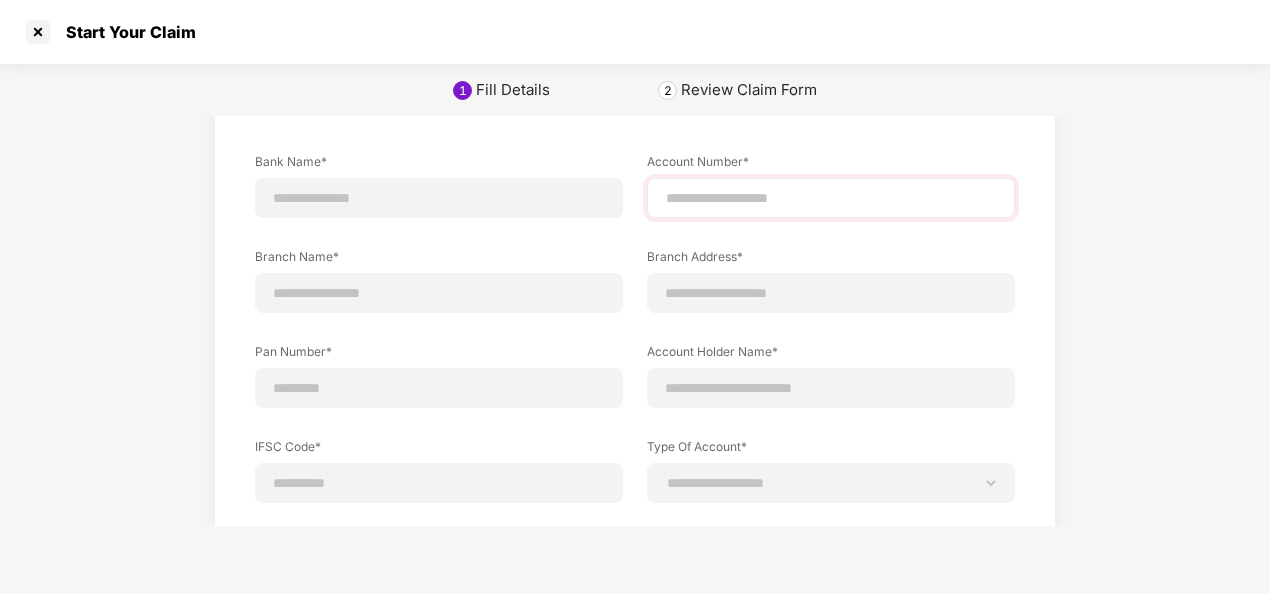 scroll, scrollTop: 72, scrollLeft: 0, axis: vertical 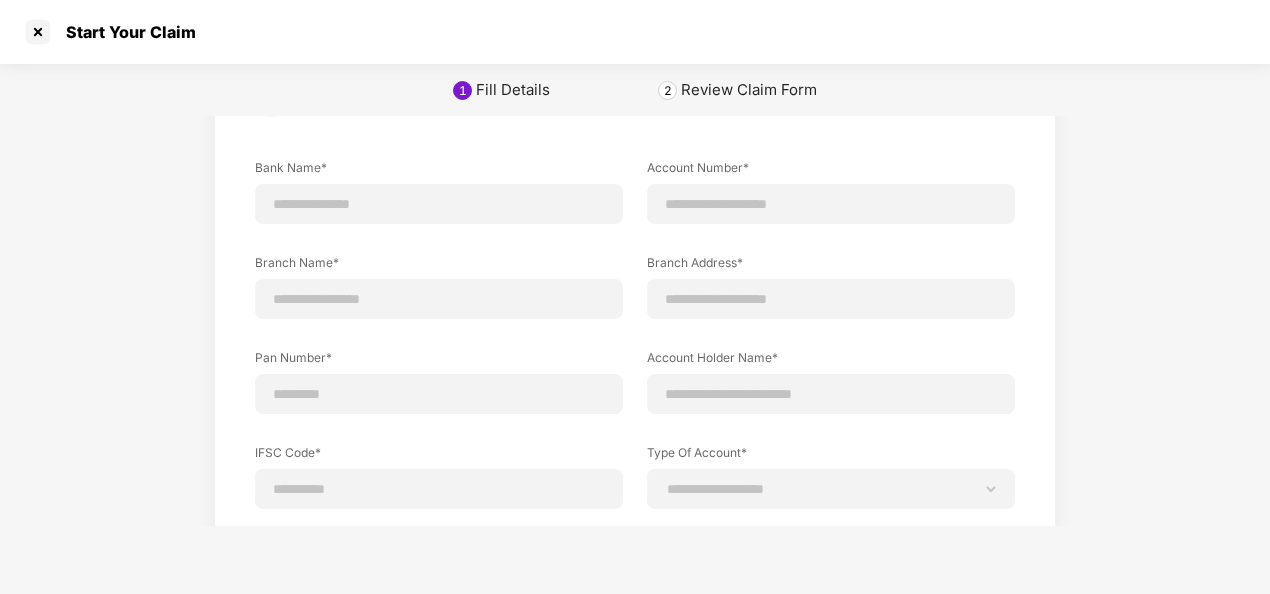 click on "2" at bounding box center (668, 90) 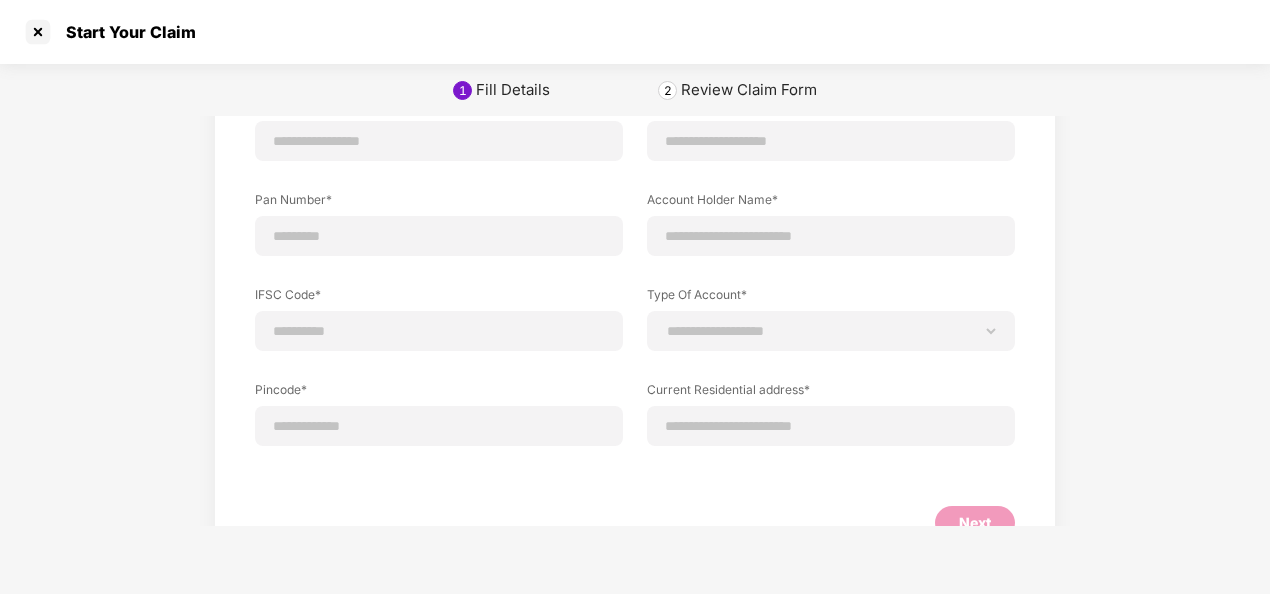 scroll, scrollTop: 272, scrollLeft: 0, axis: vertical 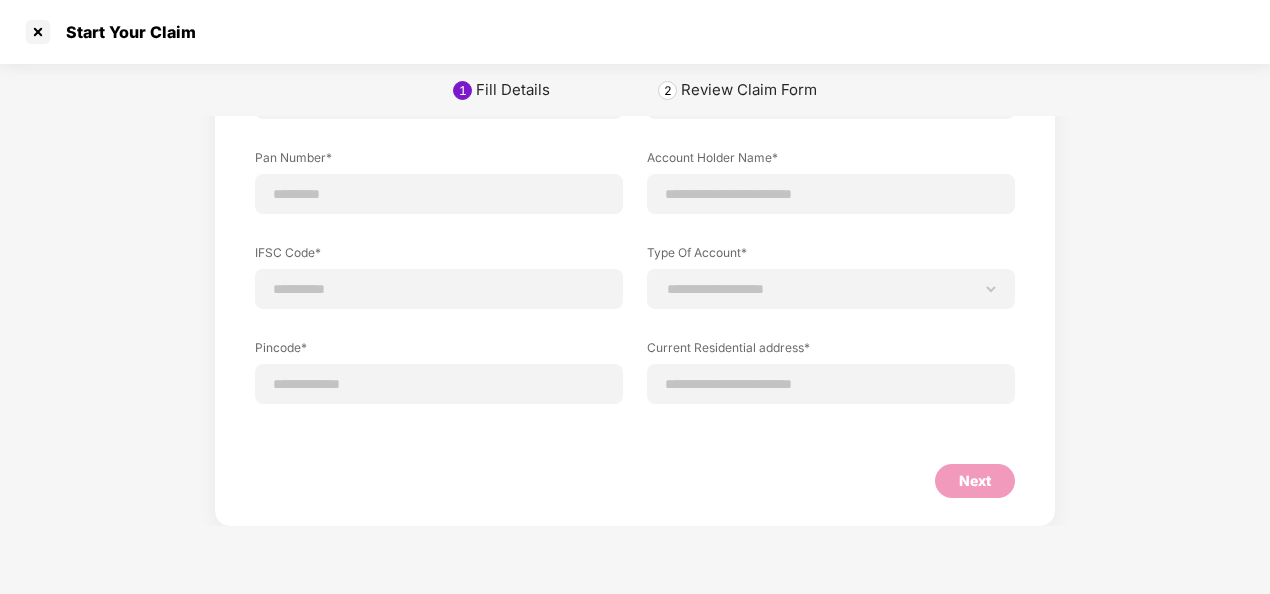 click on "Next" at bounding box center [975, 481] 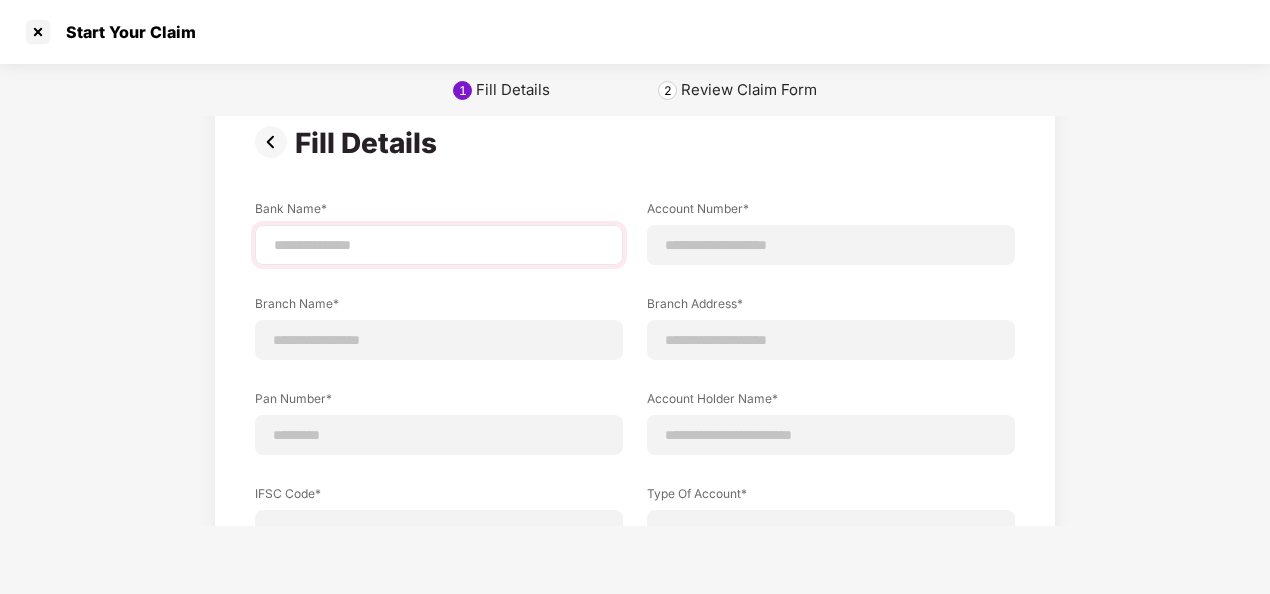 scroll, scrollTop: 0, scrollLeft: 0, axis: both 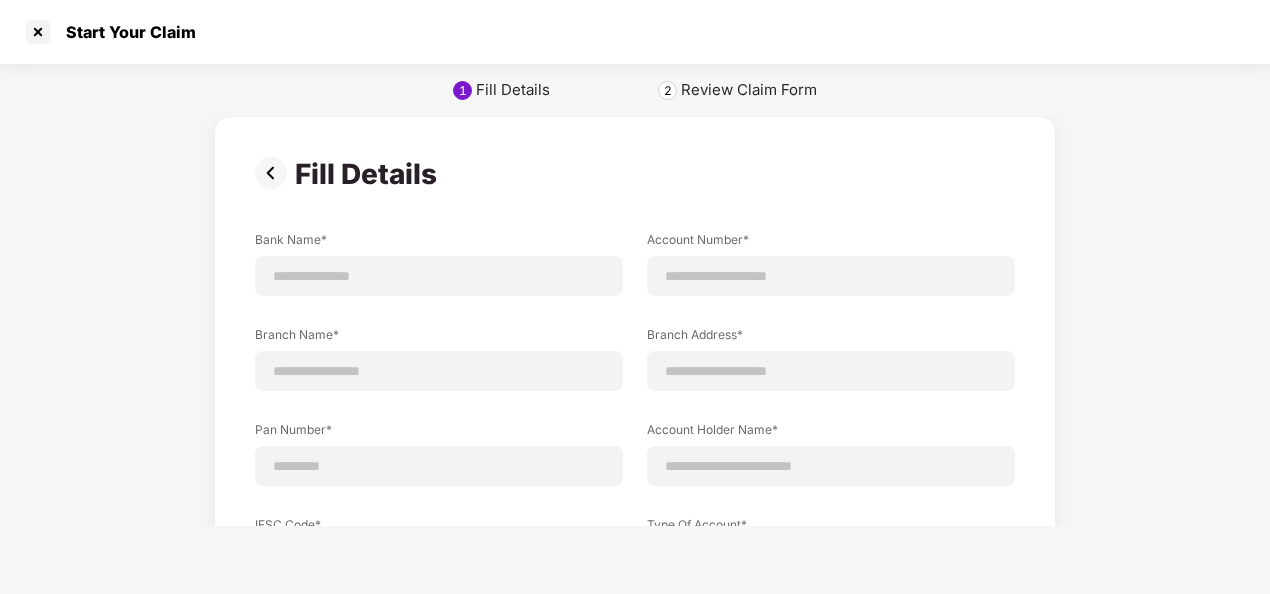 click at bounding box center [275, 173] 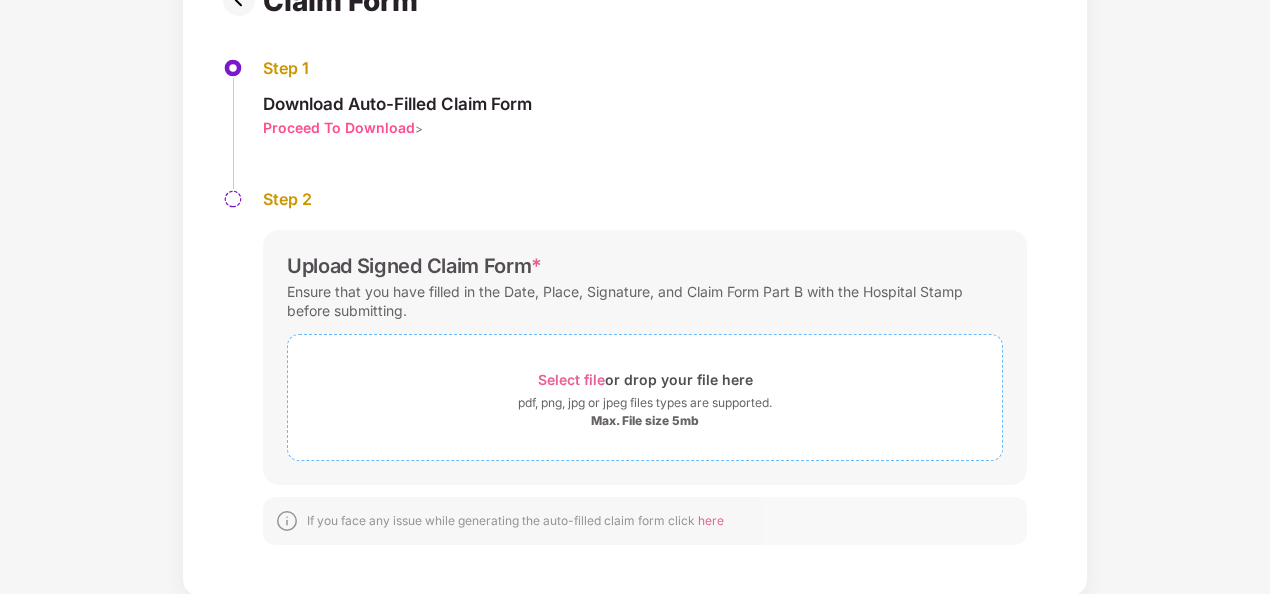 scroll, scrollTop: 178, scrollLeft: 0, axis: vertical 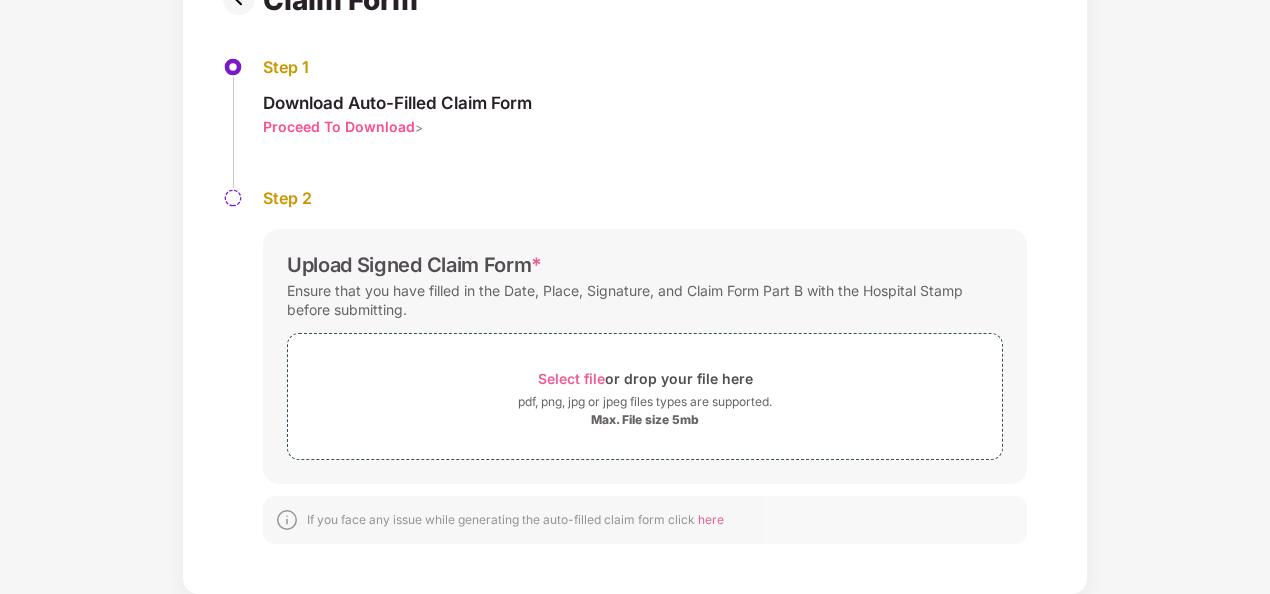 click on "Proceed To Download" at bounding box center [339, 126] 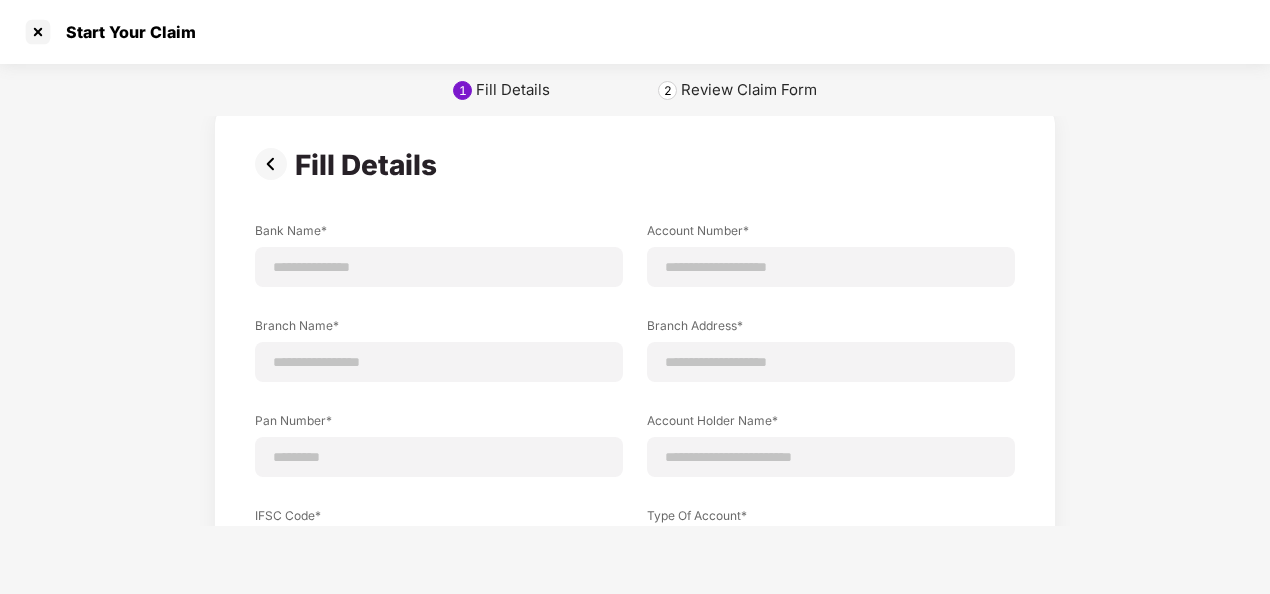 scroll, scrollTop: 0, scrollLeft: 0, axis: both 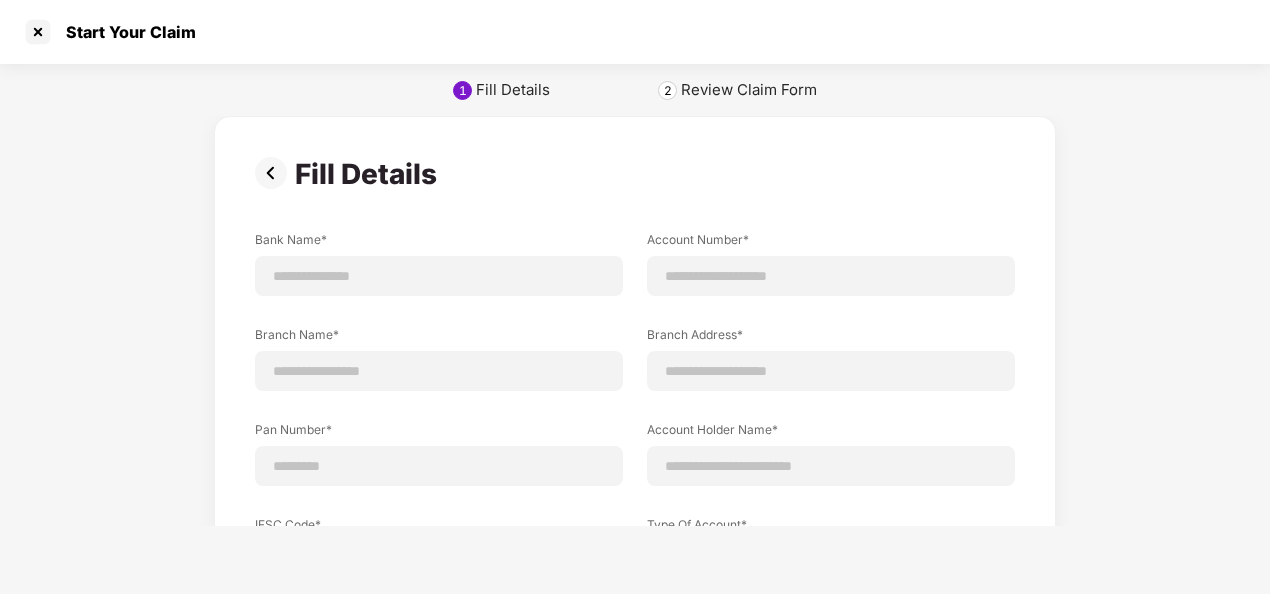 click at bounding box center (275, 173) 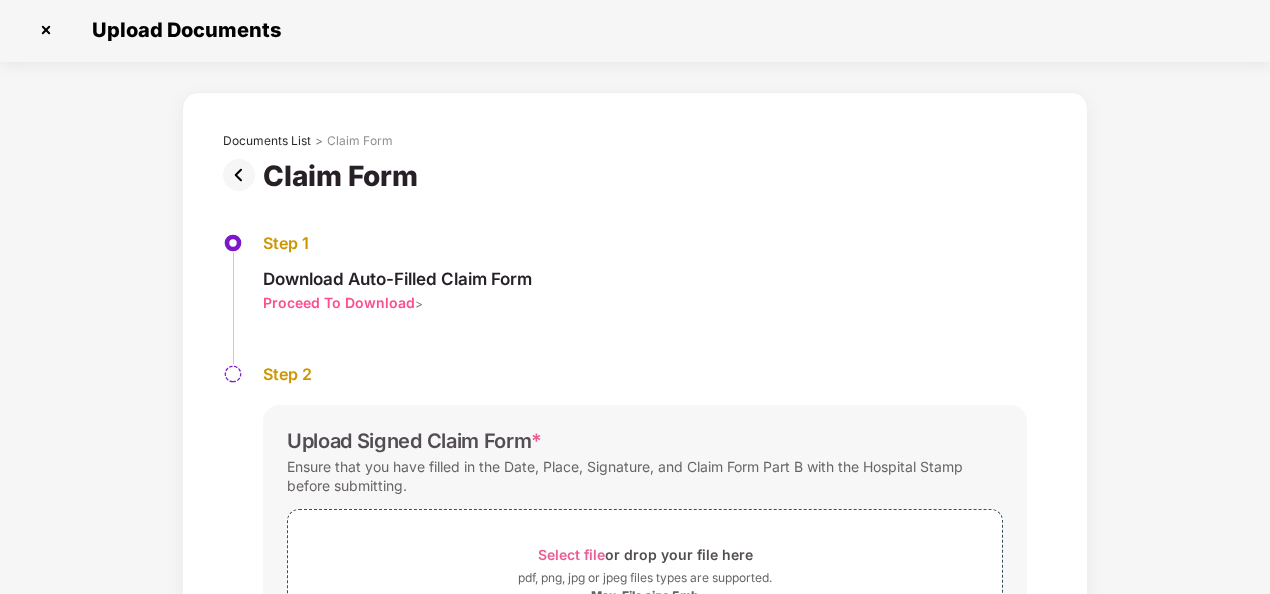 scroll, scrollTop: 0, scrollLeft: 0, axis: both 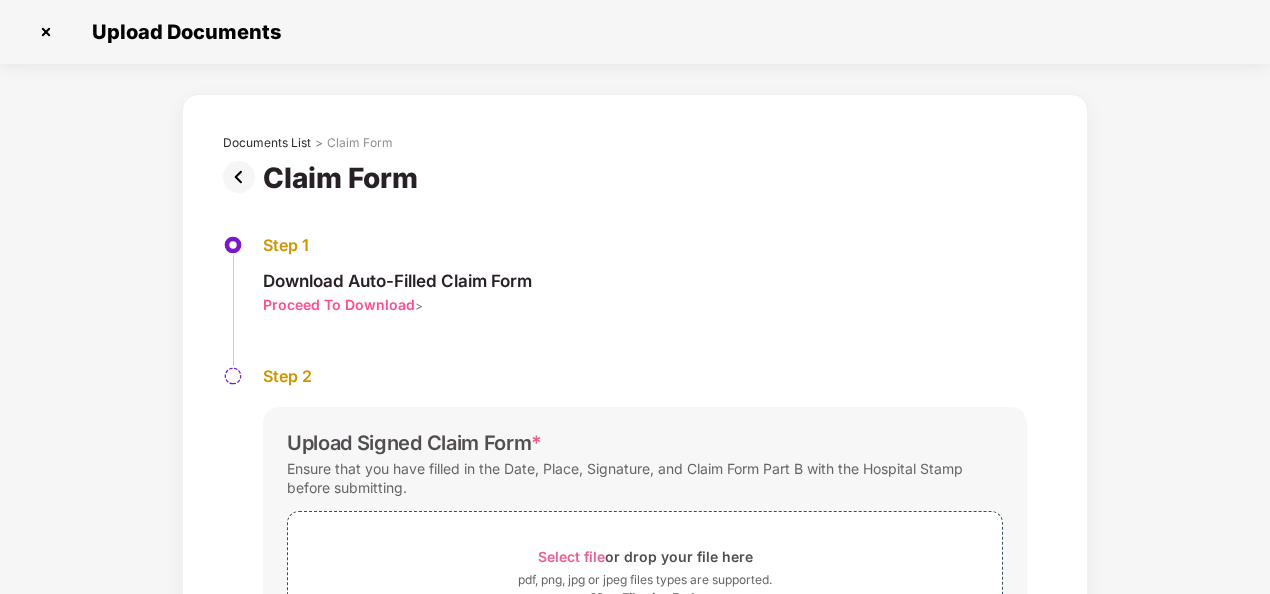 click at bounding box center (243, 177) 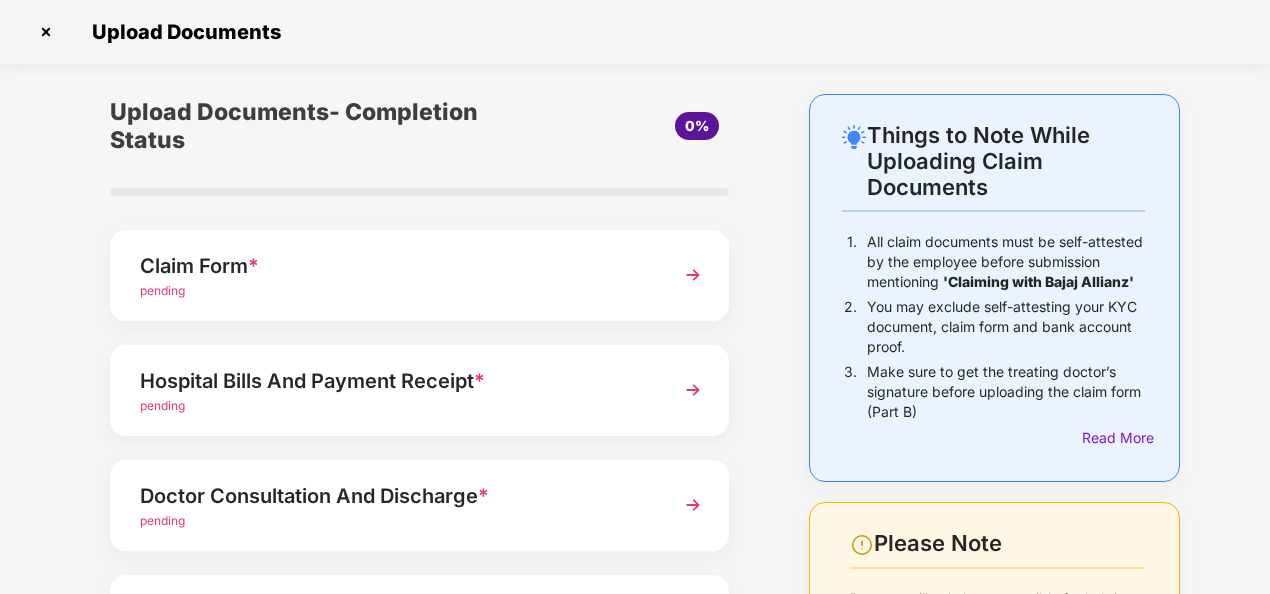 click at bounding box center [693, 390] 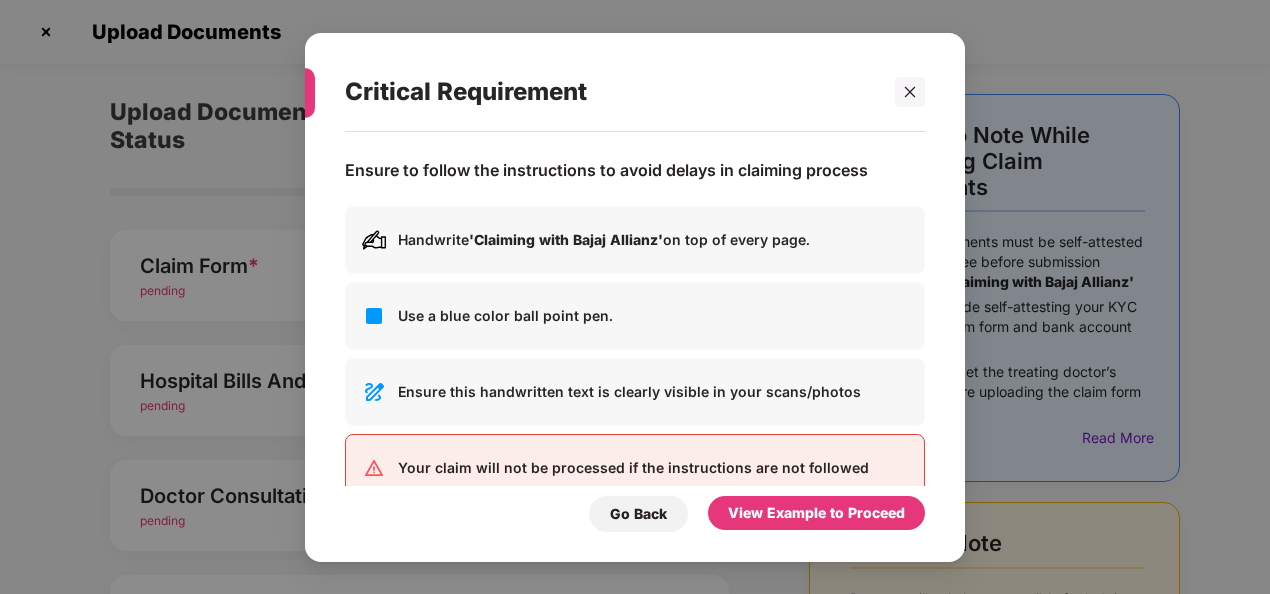 scroll, scrollTop: 0, scrollLeft: 0, axis: both 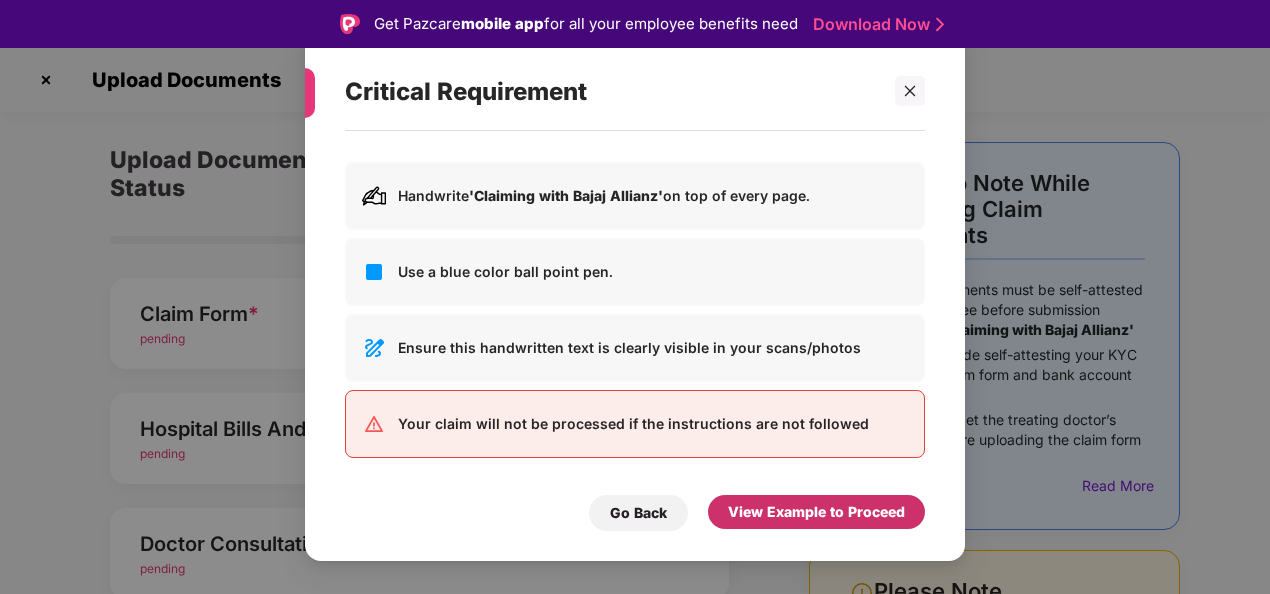 click on "View Example to Proceed" at bounding box center [816, 512] 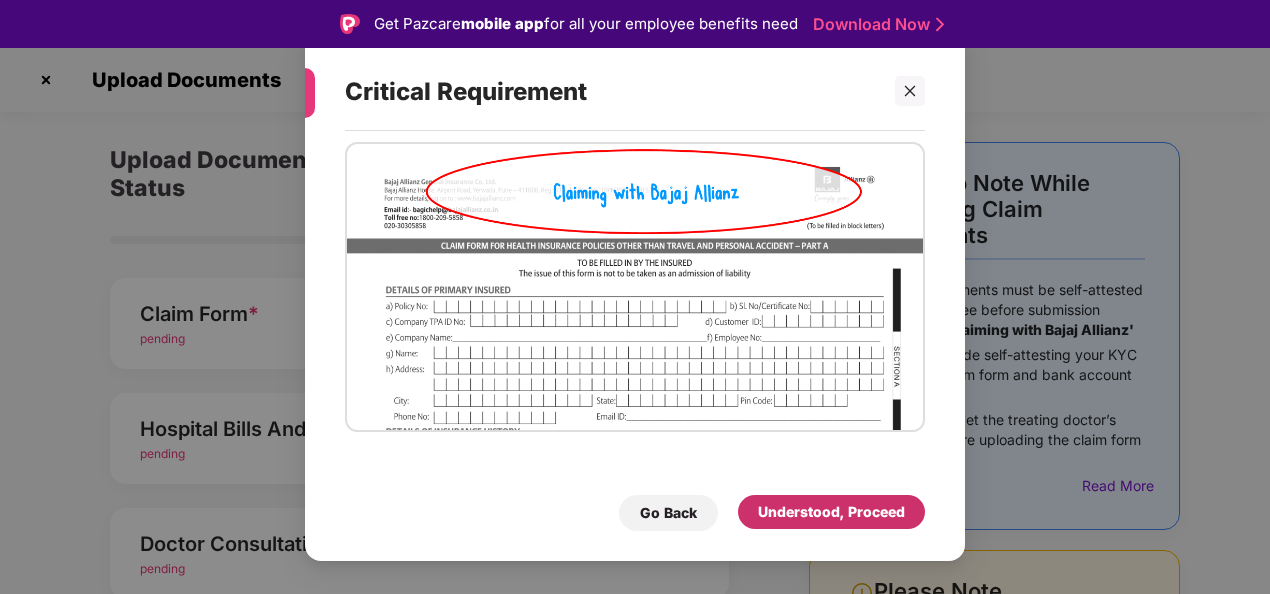 click on "Understood, Proceed" at bounding box center [831, 512] 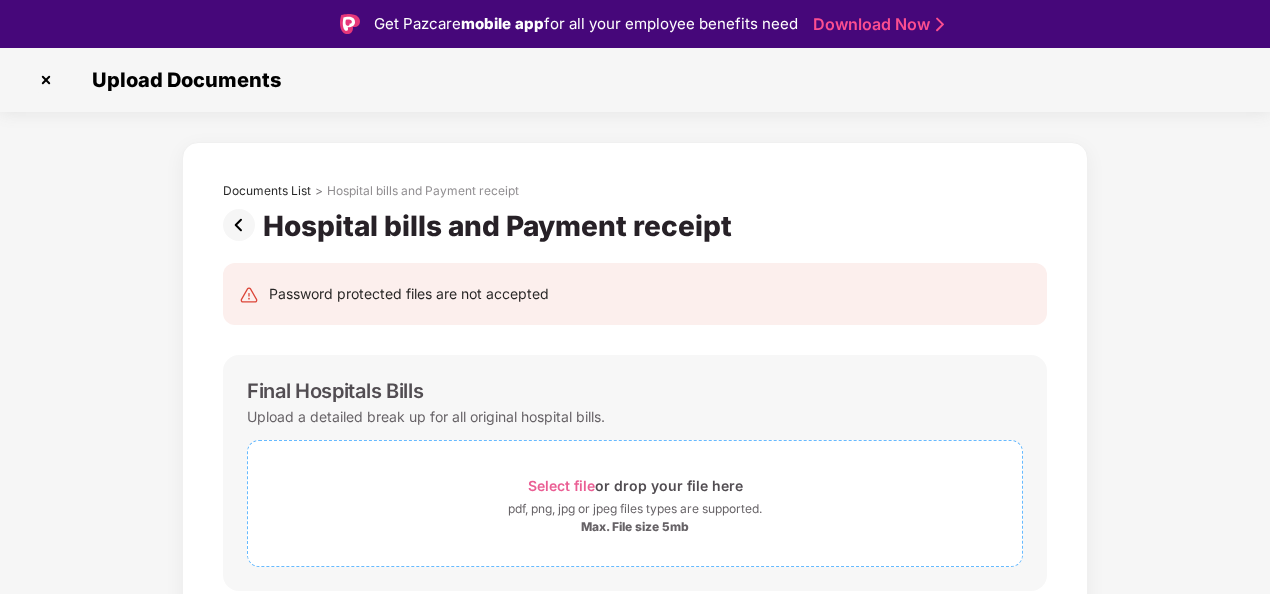 scroll, scrollTop: 618, scrollLeft: 0, axis: vertical 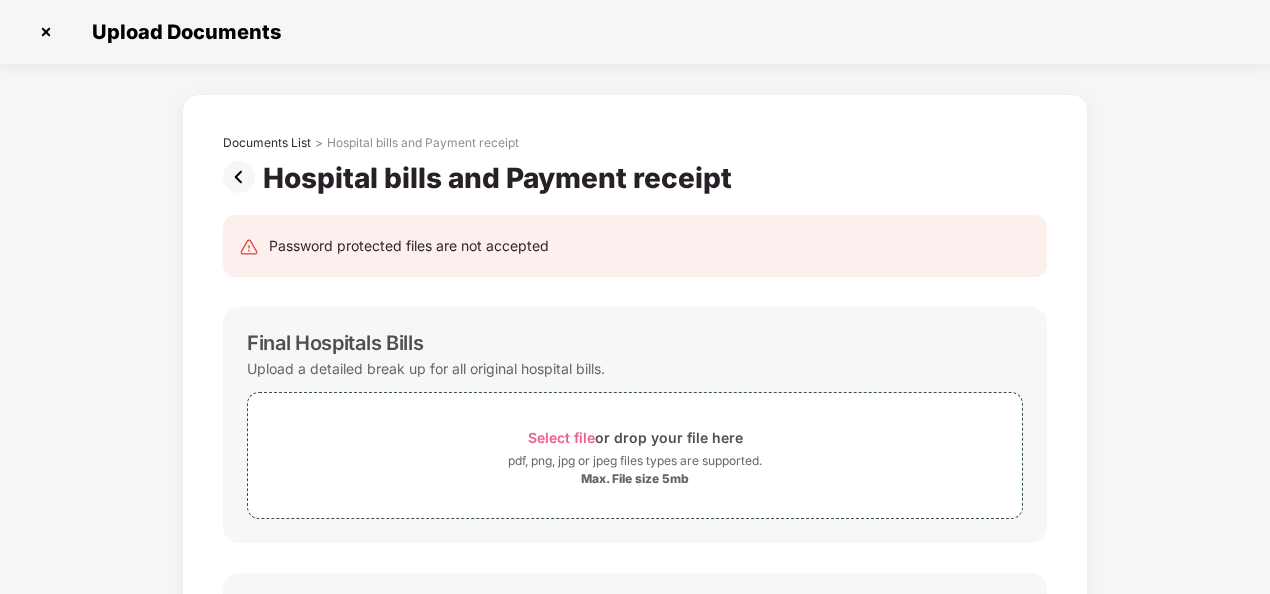 click at bounding box center (243, 177) 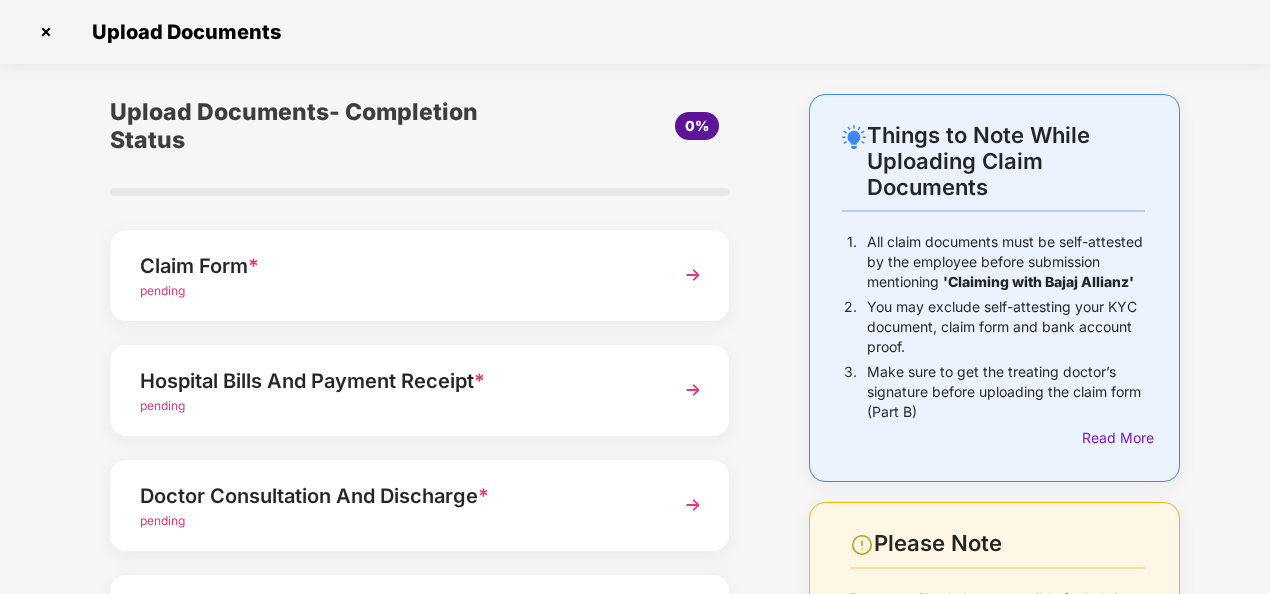 click at bounding box center [46, 32] 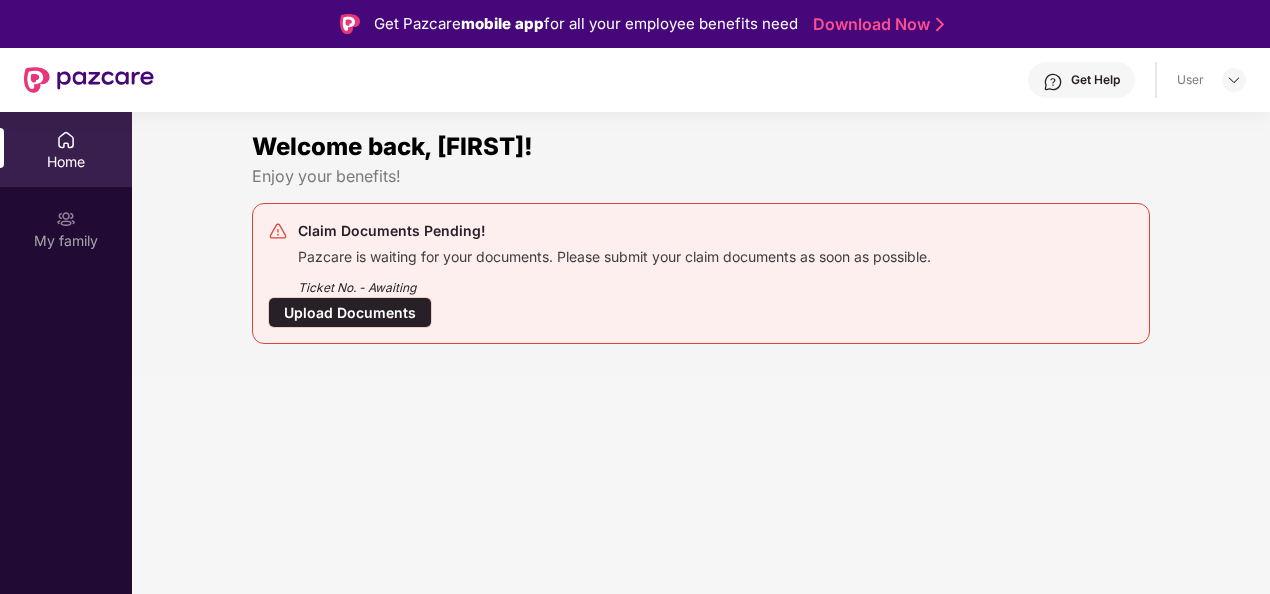 scroll, scrollTop: 0, scrollLeft: 0, axis: both 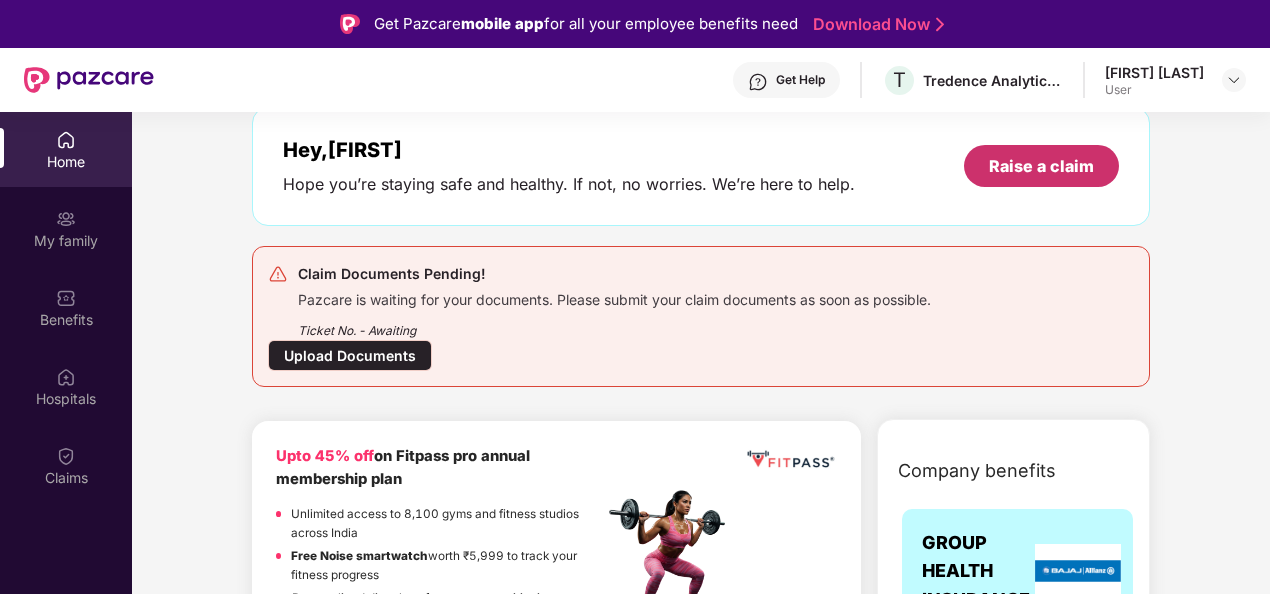 click on "Raise a claim" at bounding box center (1041, 166) 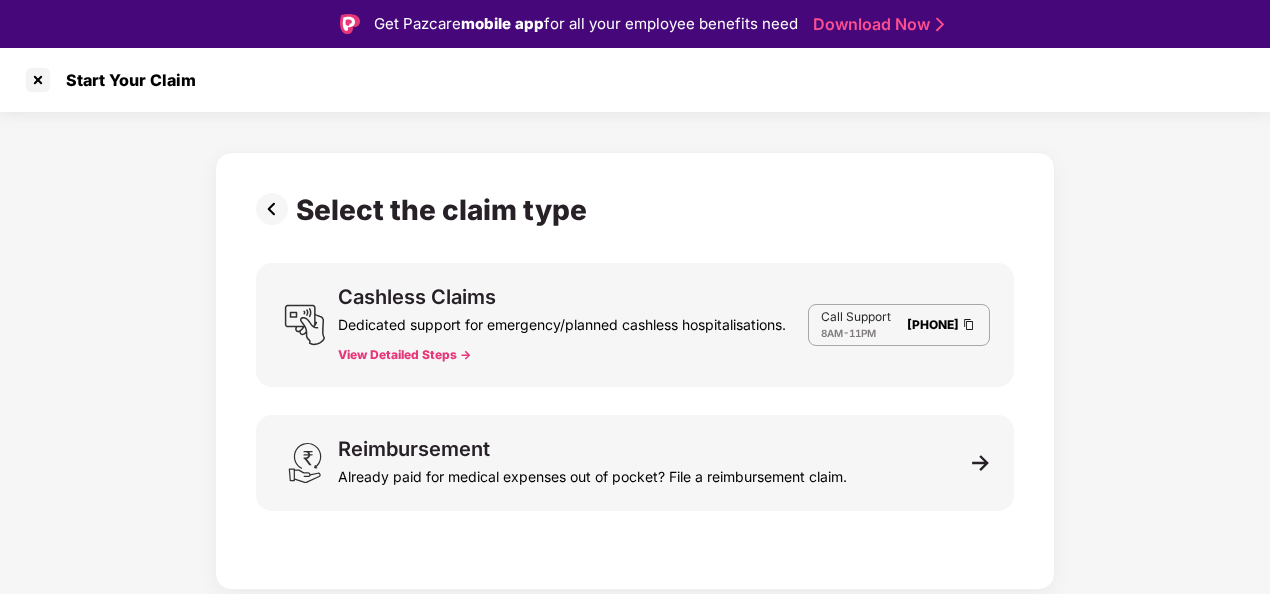 scroll, scrollTop: 0, scrollLeft: 0, axis: both 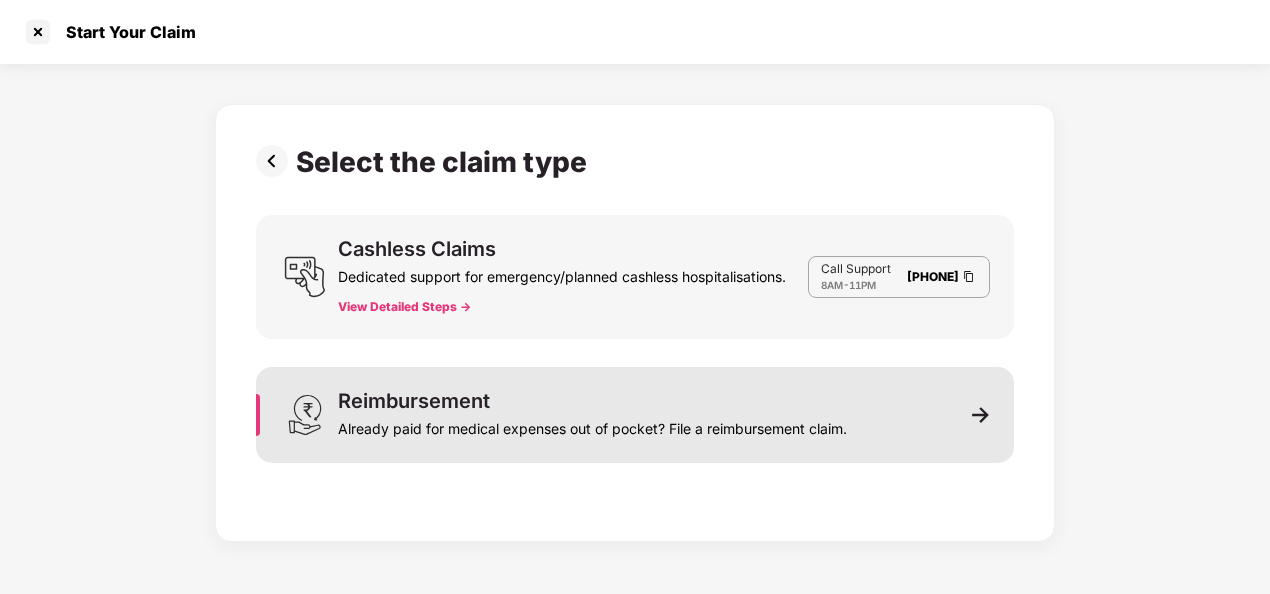 click at bounding box center [981, 415] 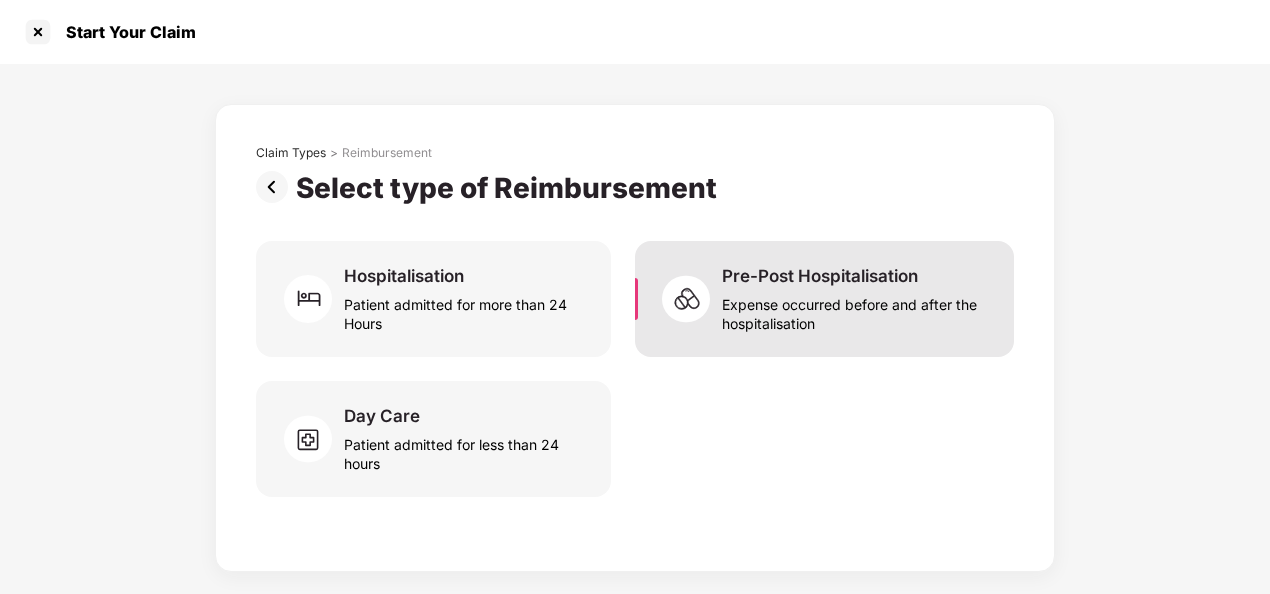 click on "Expense occurred before and after the hospitalisation" at bounding box center (856, 310) 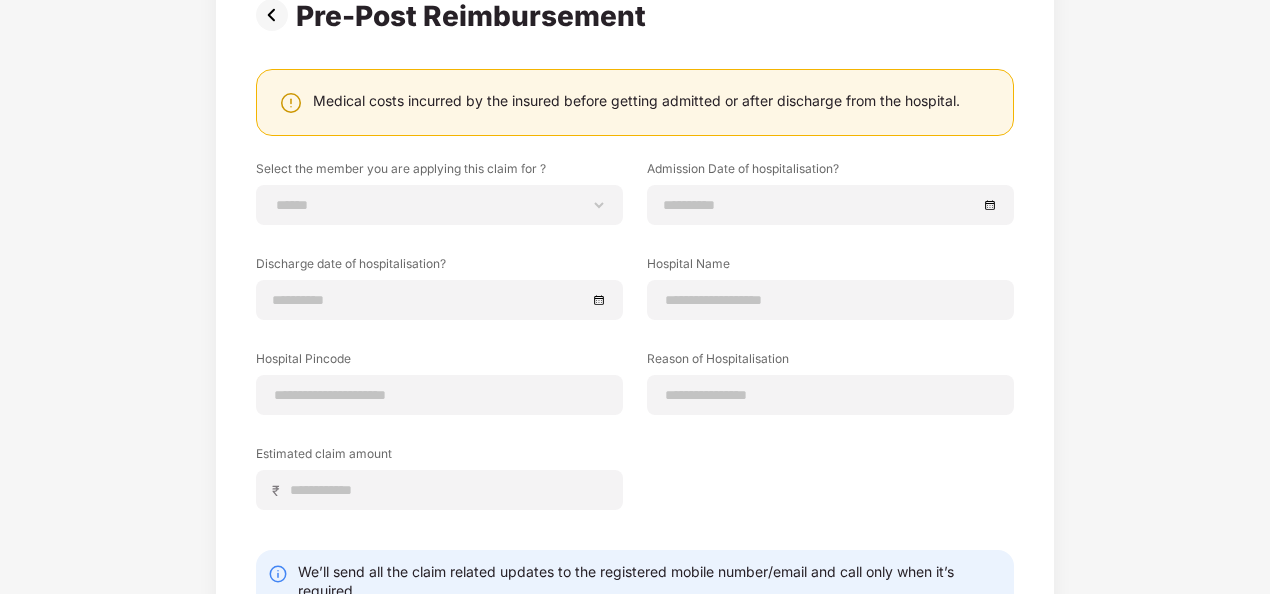 scroll, scrollTop: 0, scrollLeft: 0, axis: both 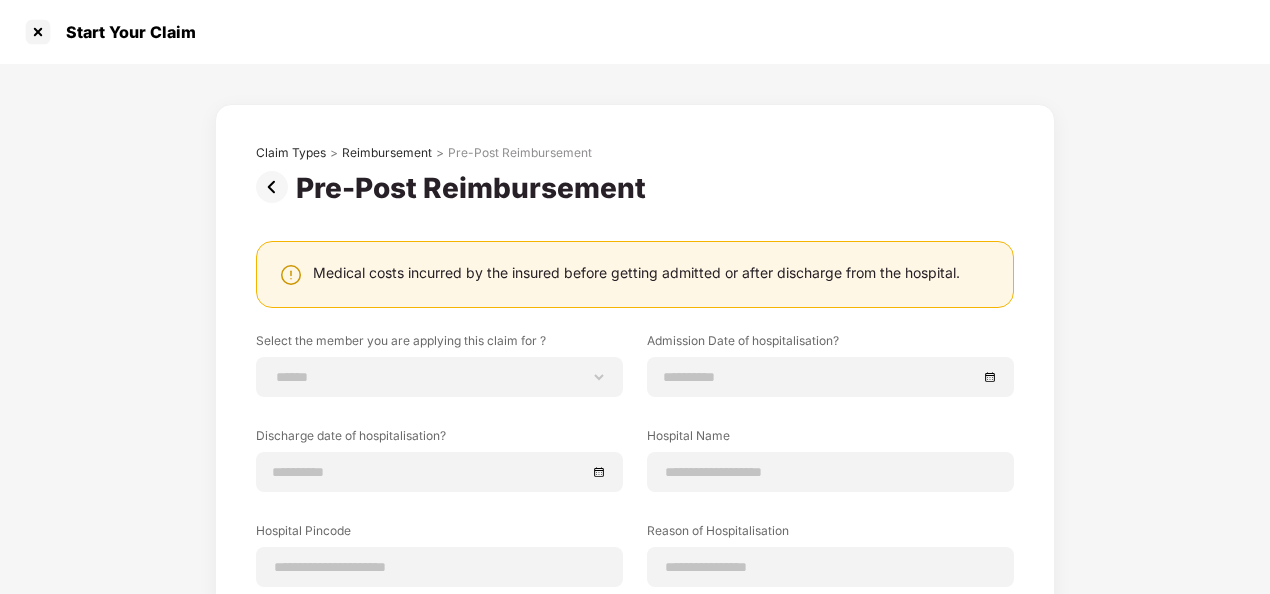 click at bounding box center [276, 187] 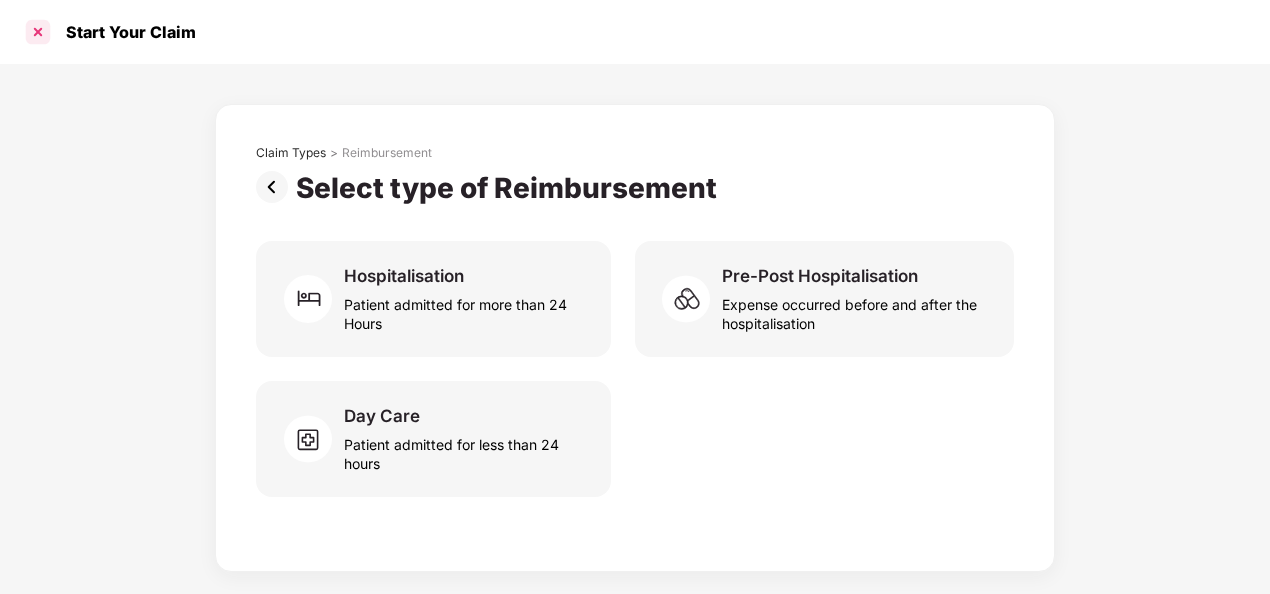 click at bounding box center [38, 32] 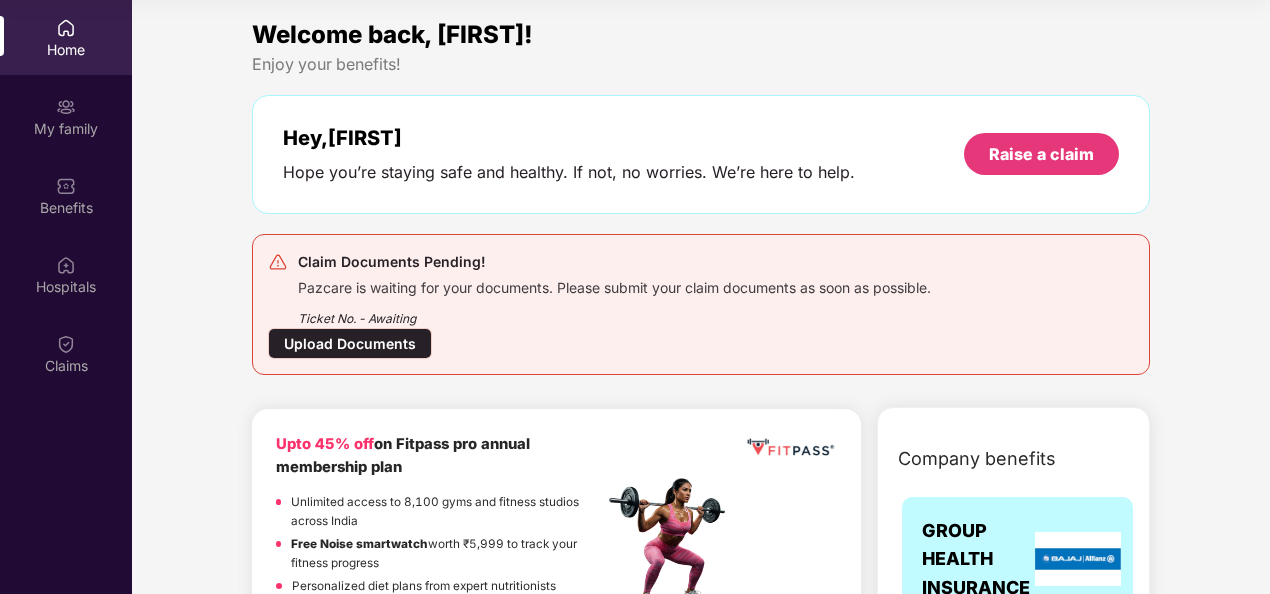 scroll, scrollTop: 0, scrollLeft: 0, axis: both 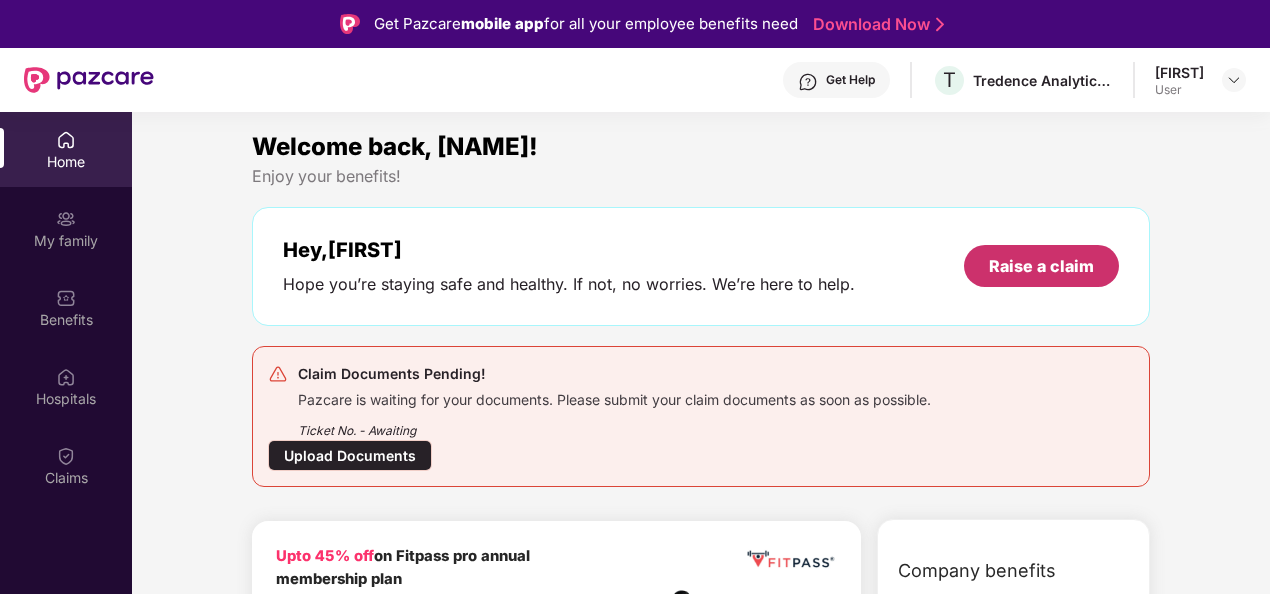 click on "Raise a claim" at bounding box center [1041, 266] 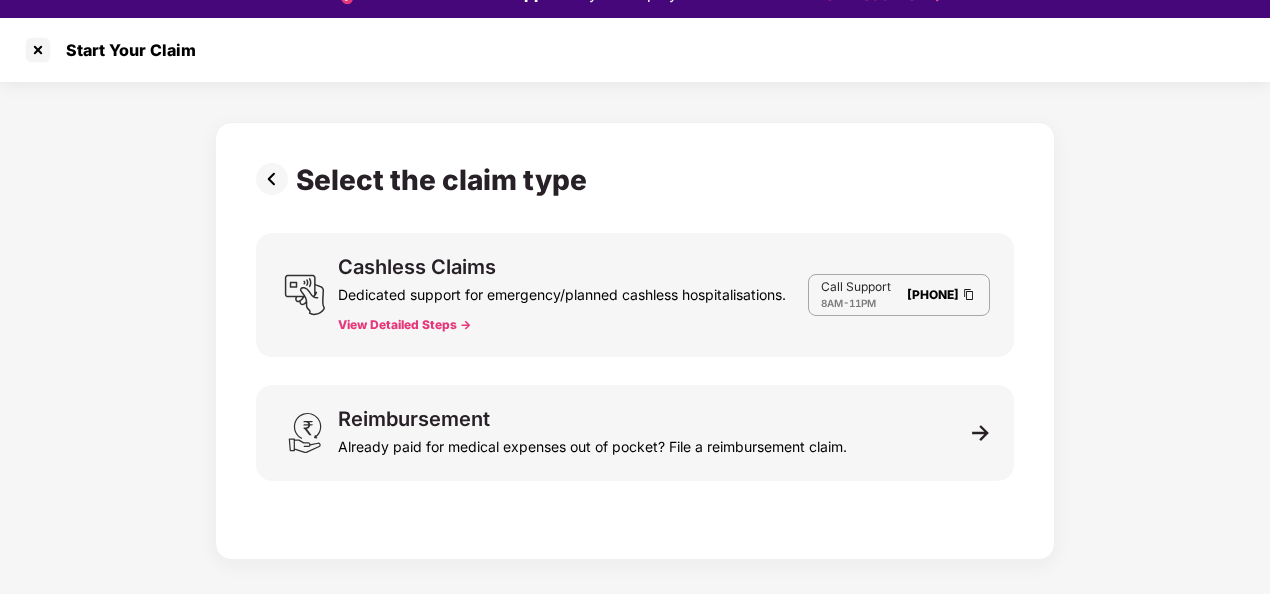 scroll, scrollTop: 48, scrollLeft: 0, axis: vertical 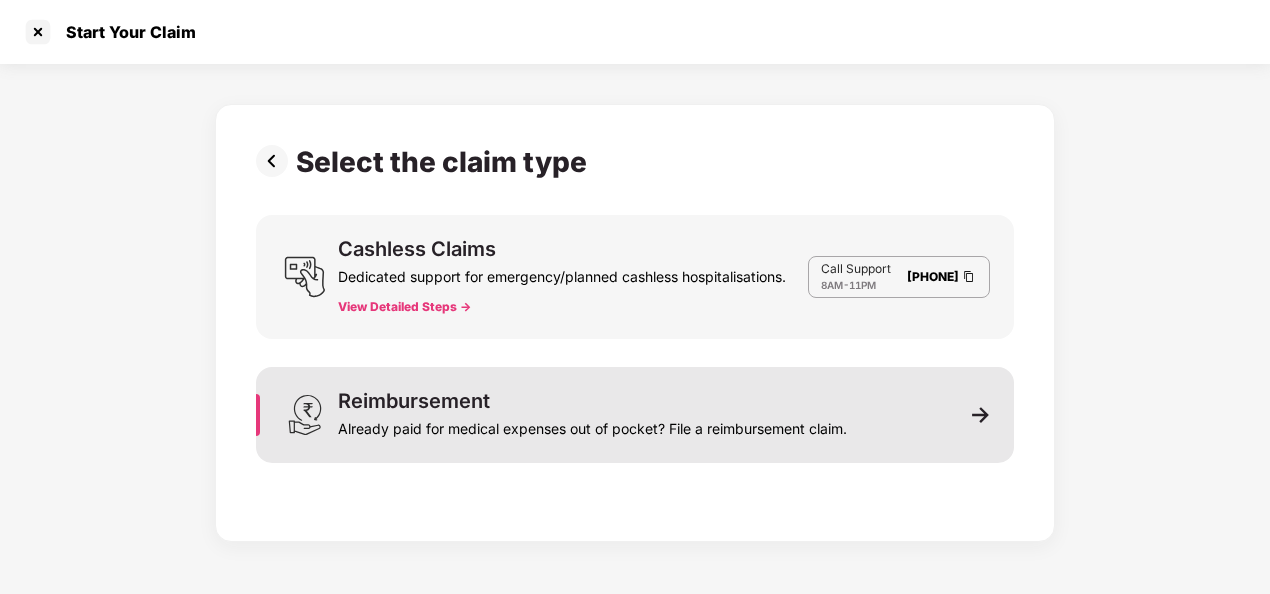 click at bounding box center (981, 415) 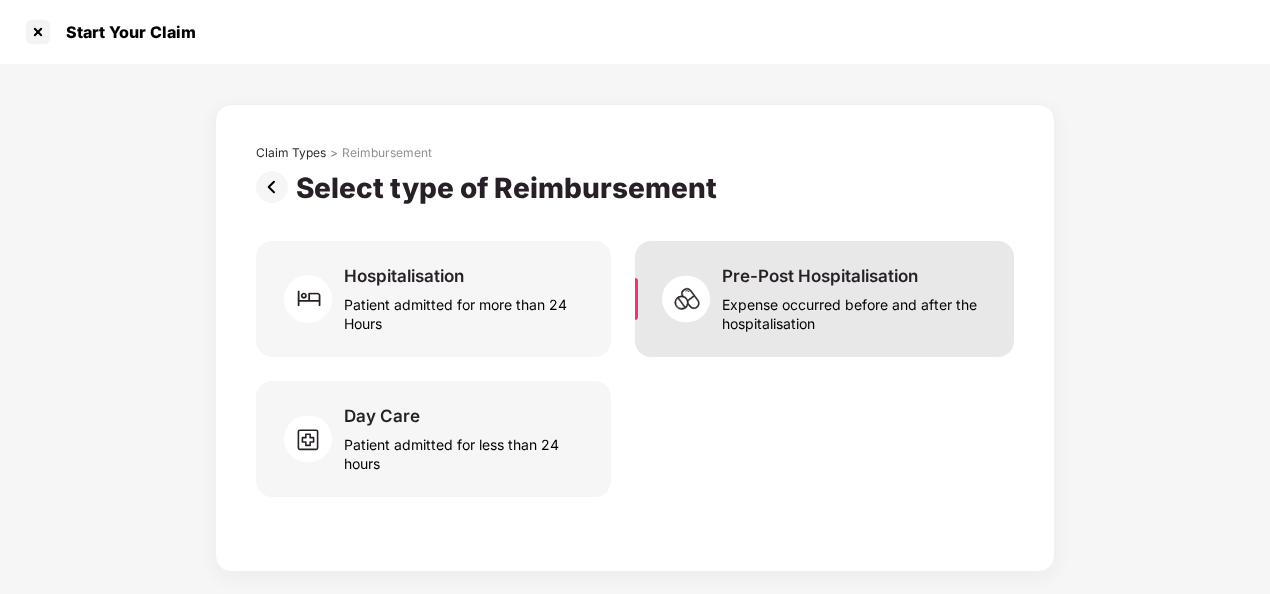 click on "Pre-Post Hospitalisation Expense occurred before and after the hospitalisation" at bounding box center [824, 299] 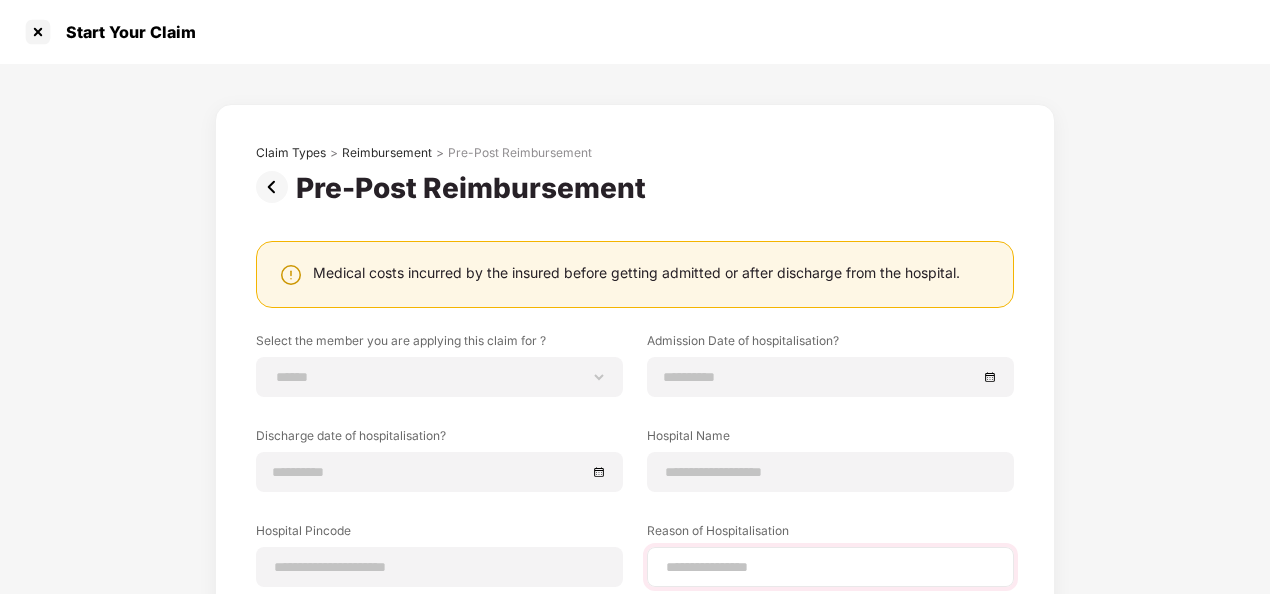 scroll, scrollTop: 312, scrollLeft: 0, axis: vertical 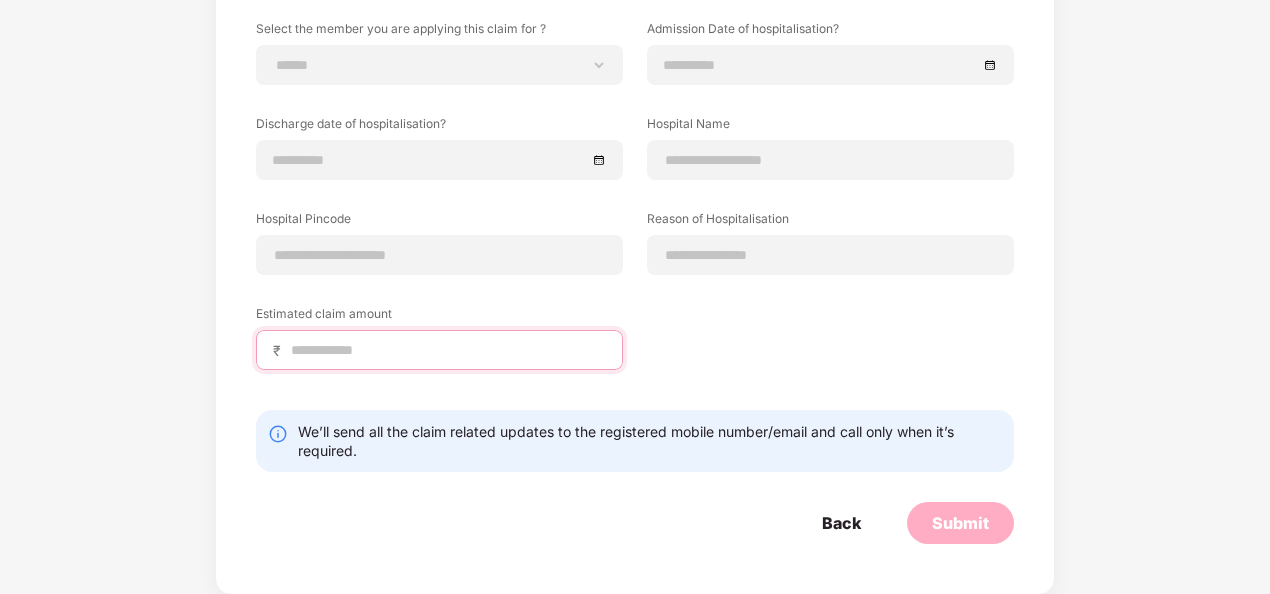 click at bounding box center [447, 350] 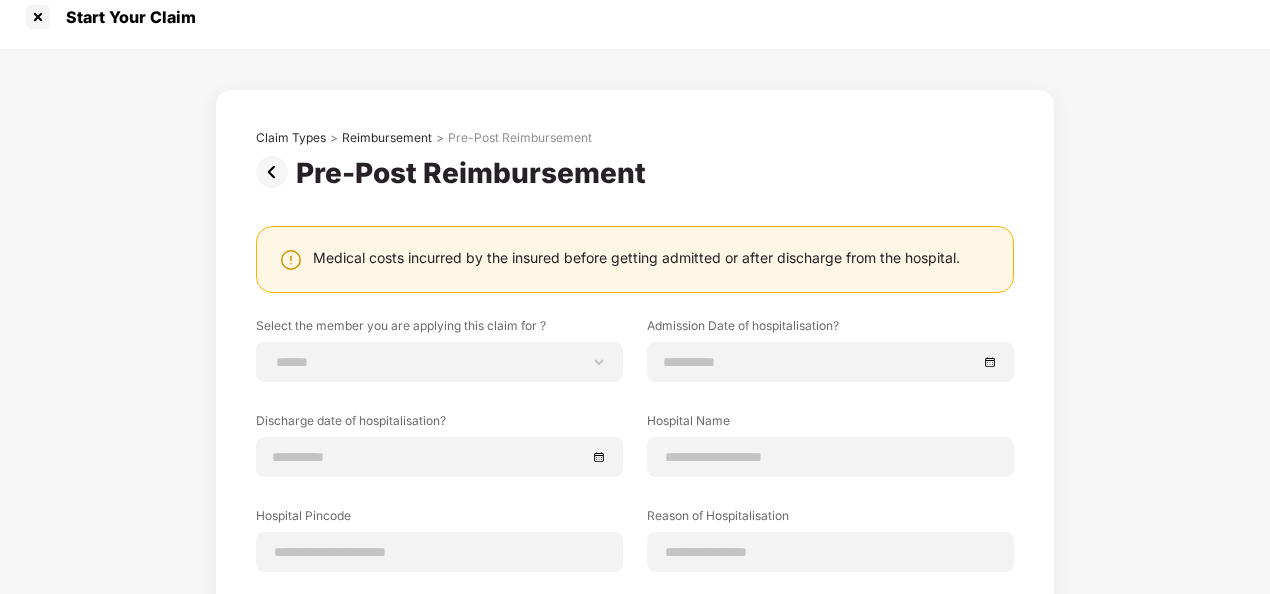 scroll, scrollTop: 12, scrollLeft: 0, axis: vertical 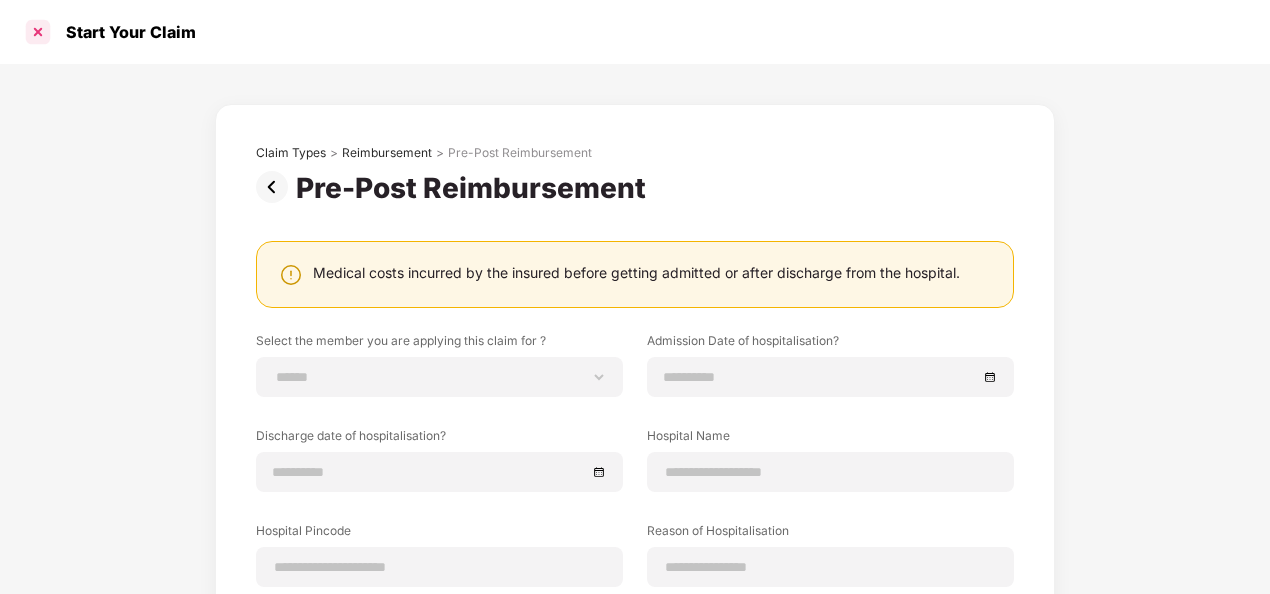 click at bounding box center (38, 32) 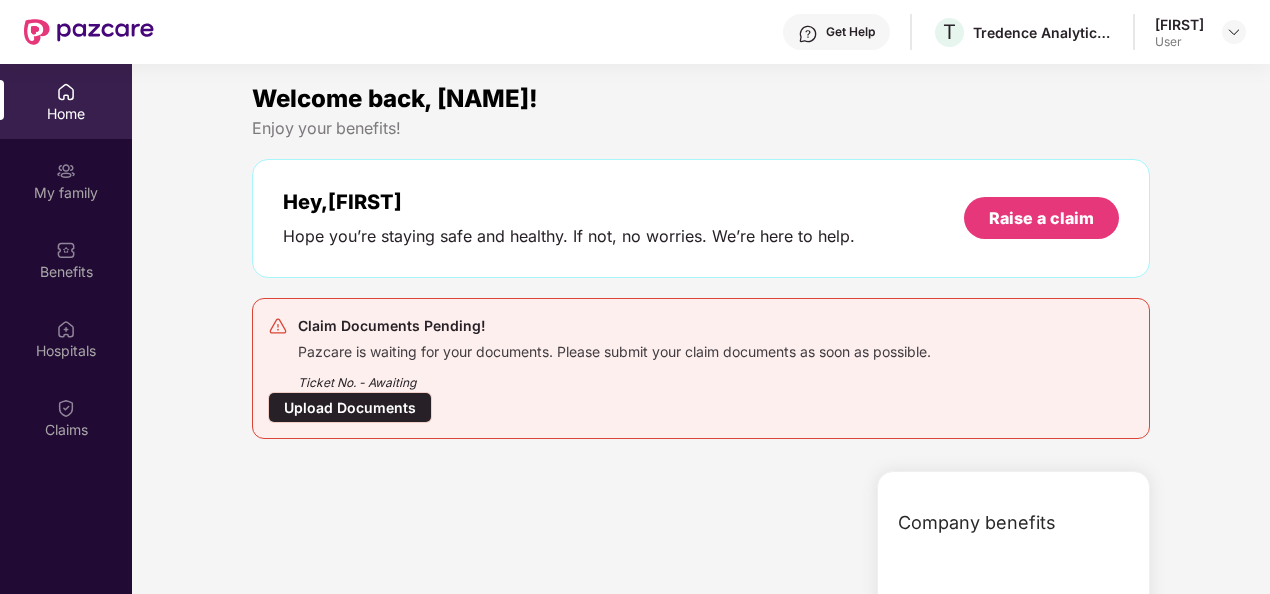 scroll, scrollTop: 0, scrollLeft: 0, axis: both 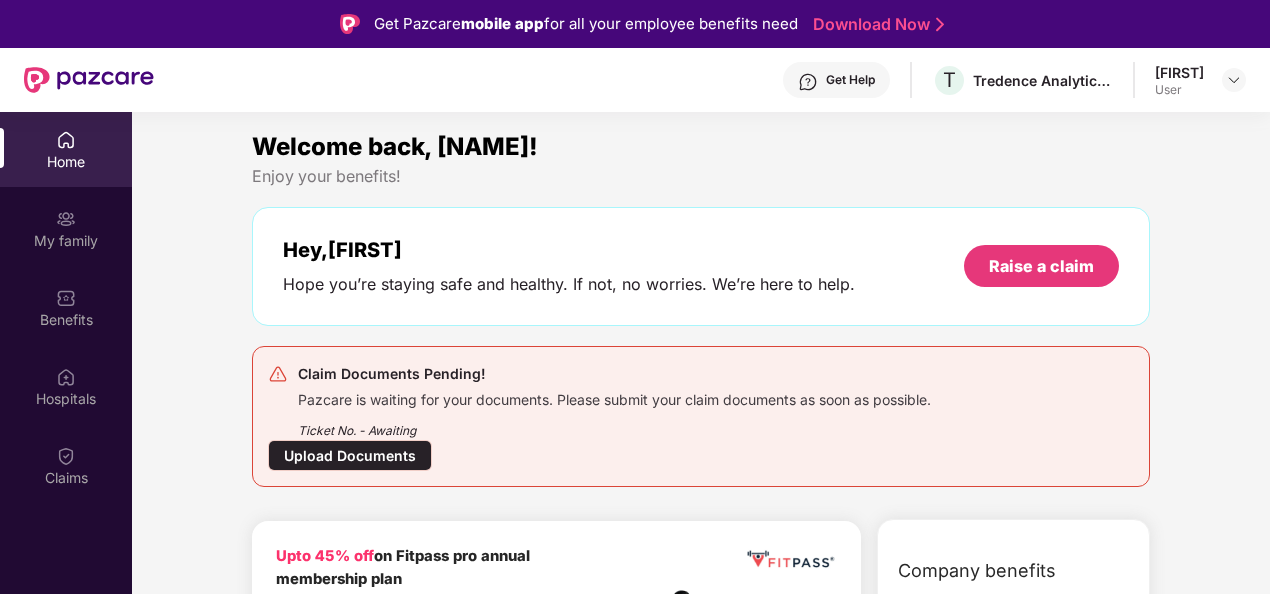 click on "Upload Documents" at bounding box center [350, 455] 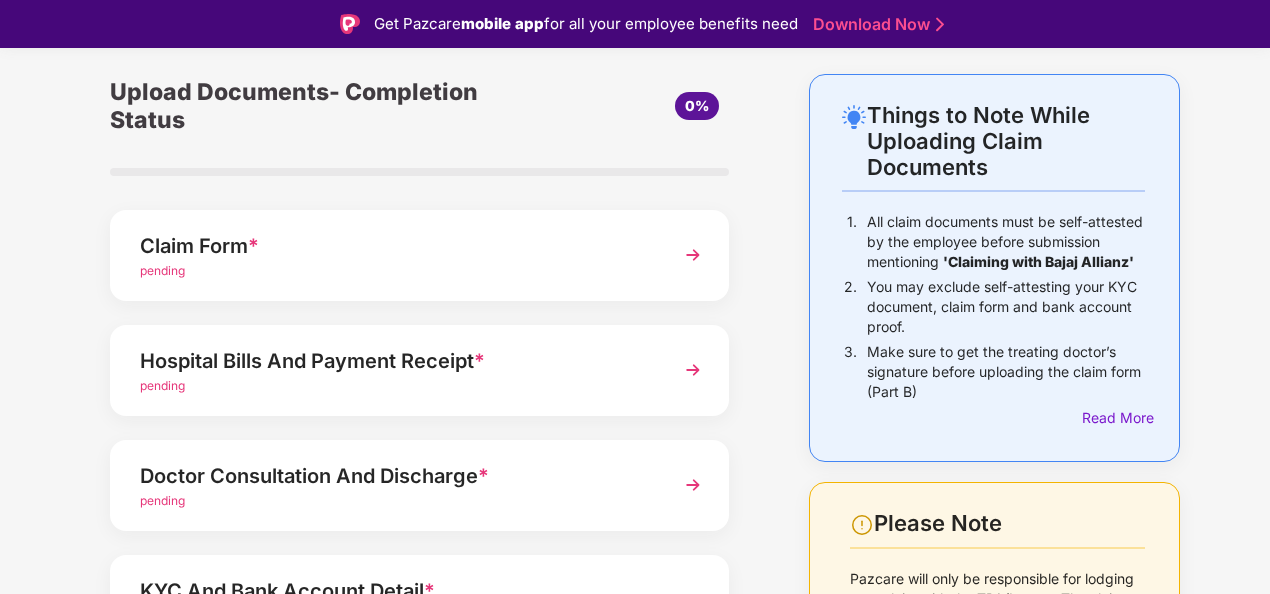 scroll, scrollTop: 100, scrollLeft: 0, axis: vertical 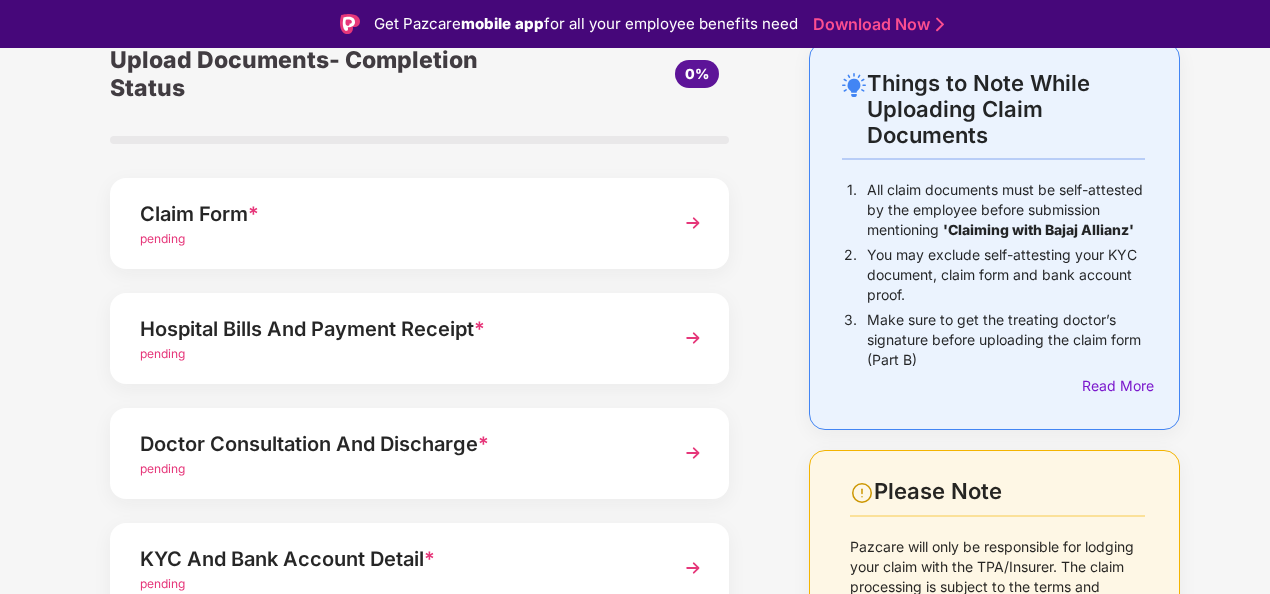click at bounding box center (693, 223) 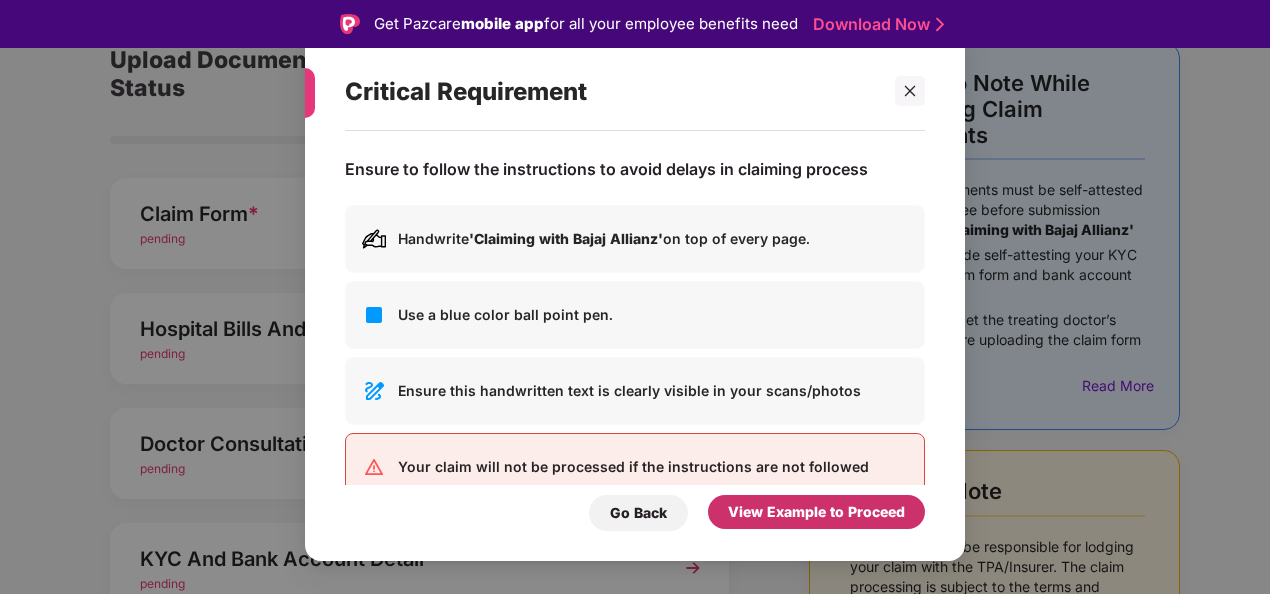 click on "View Example to Proceed" at bounding box center (816, 512) 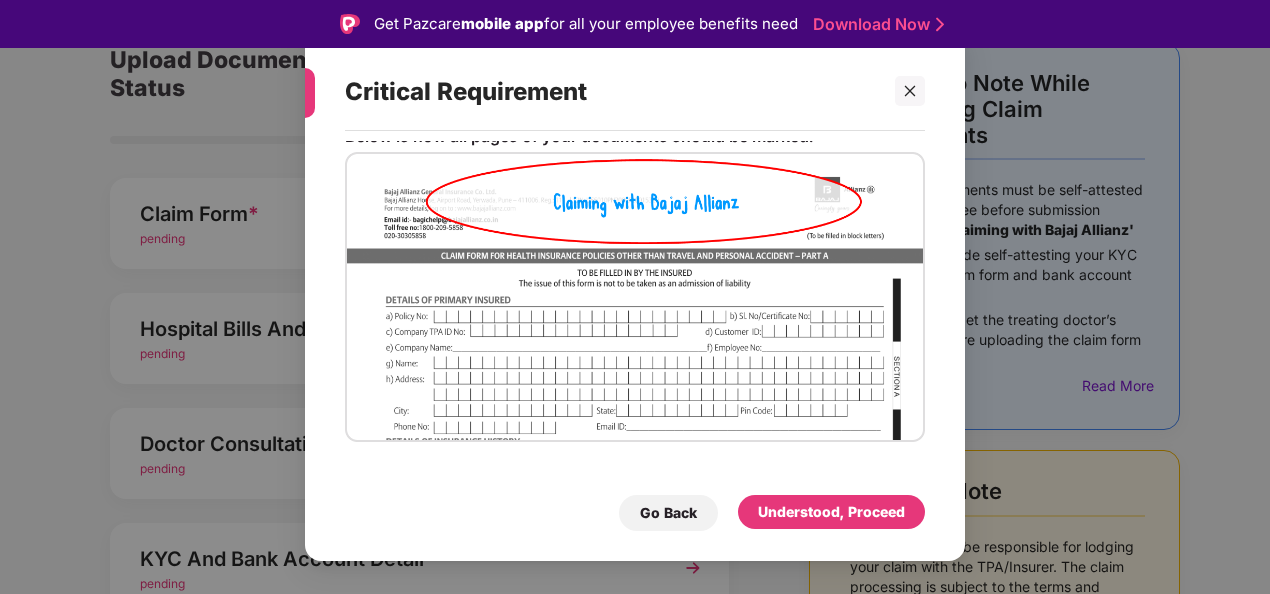 scroll, scrollTop: 50, scrollLeft: 0, axis: vertical 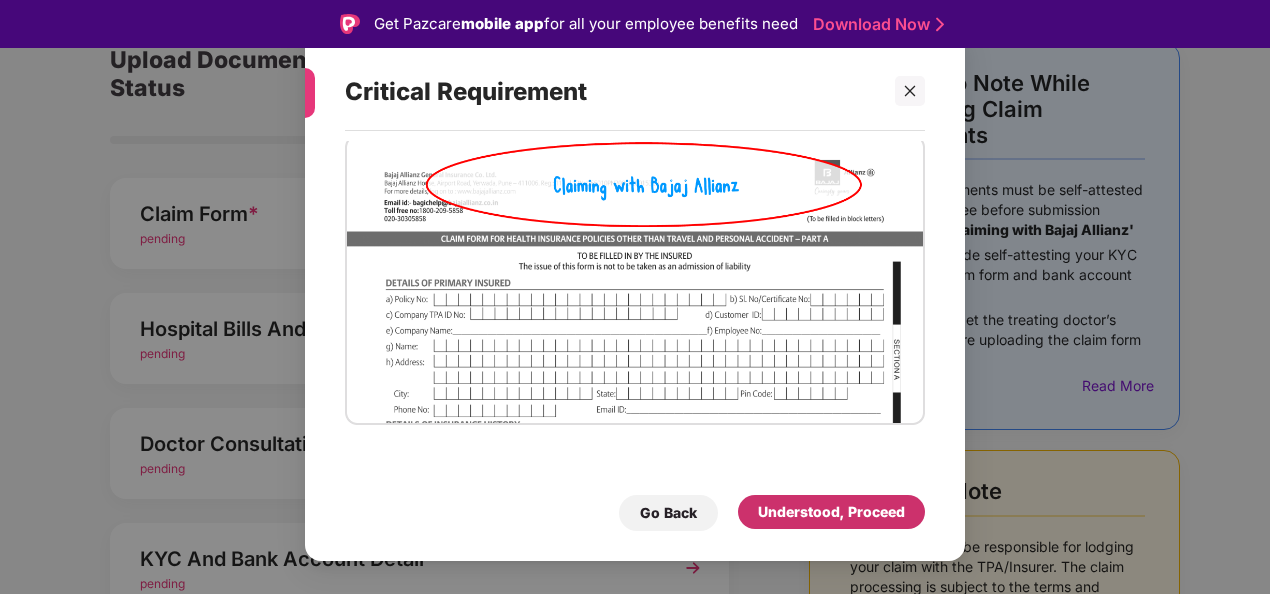 click on "Understood, Proceed" at bounding box center (831, 512) 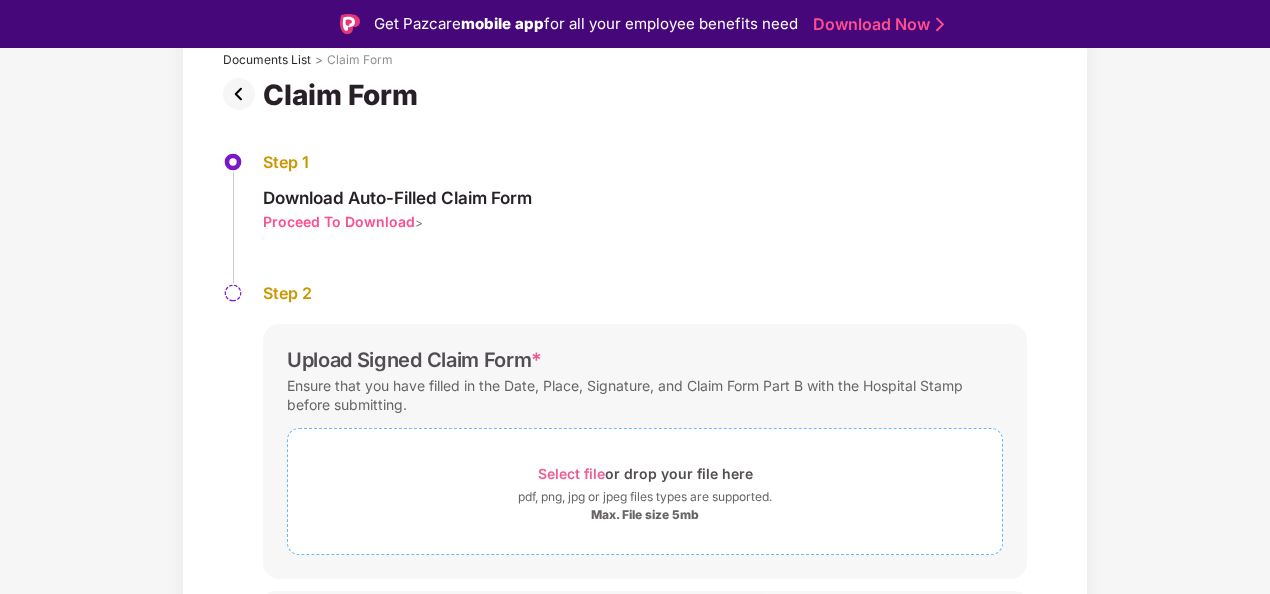 scroll, scrollTop: 178, scrollLeft: 0, axis: vertical 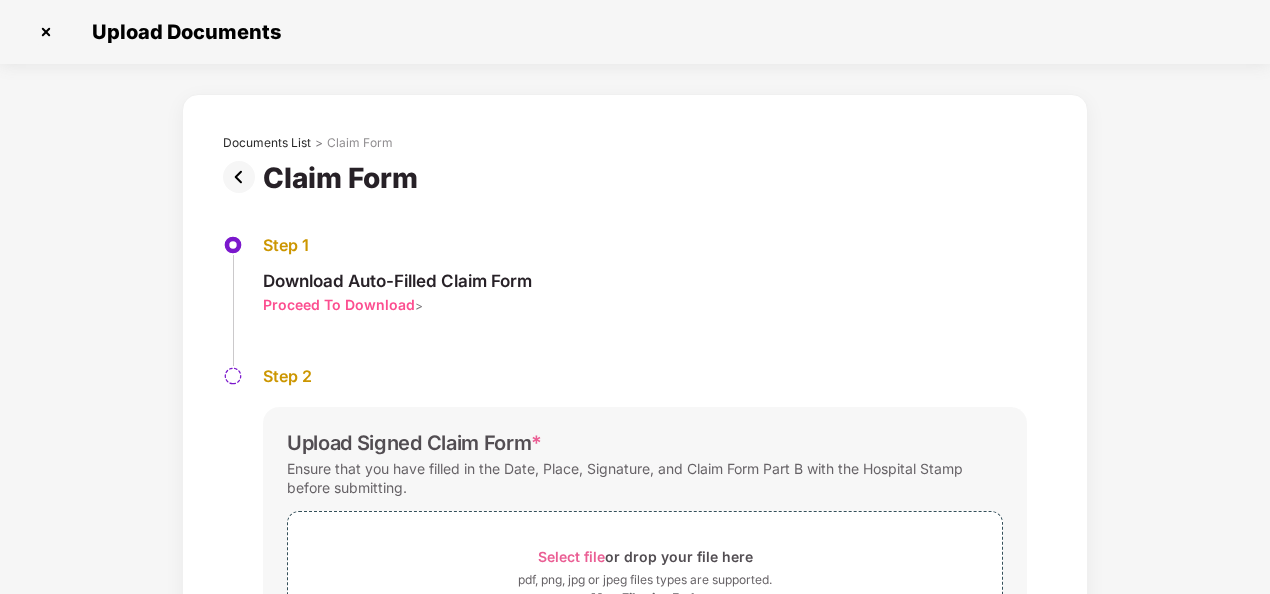 click at bounding box center (46, 32) 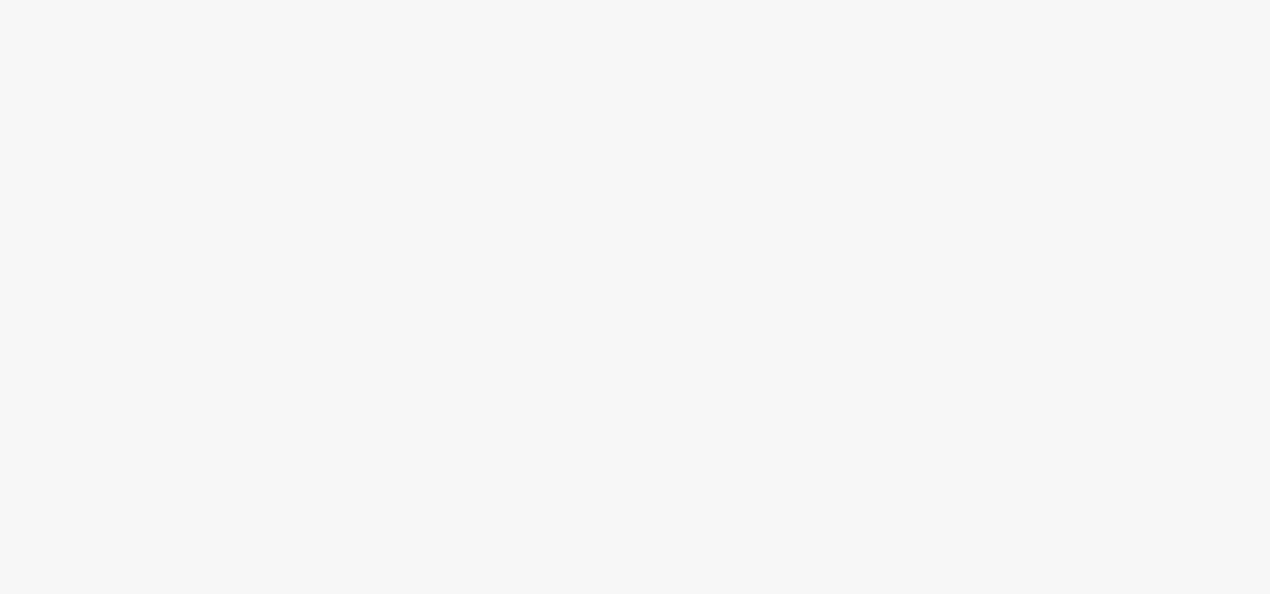 scroll, scrollTop: 0, scrollLeft: 0, axis: both 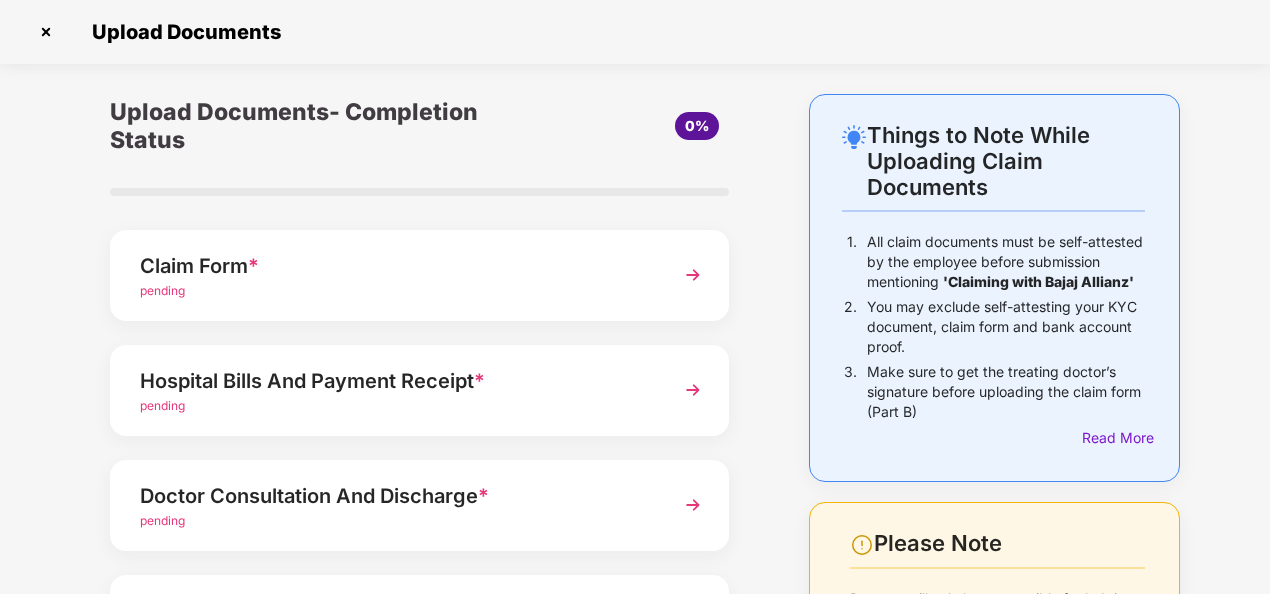 click at bounding box center [693, 390] 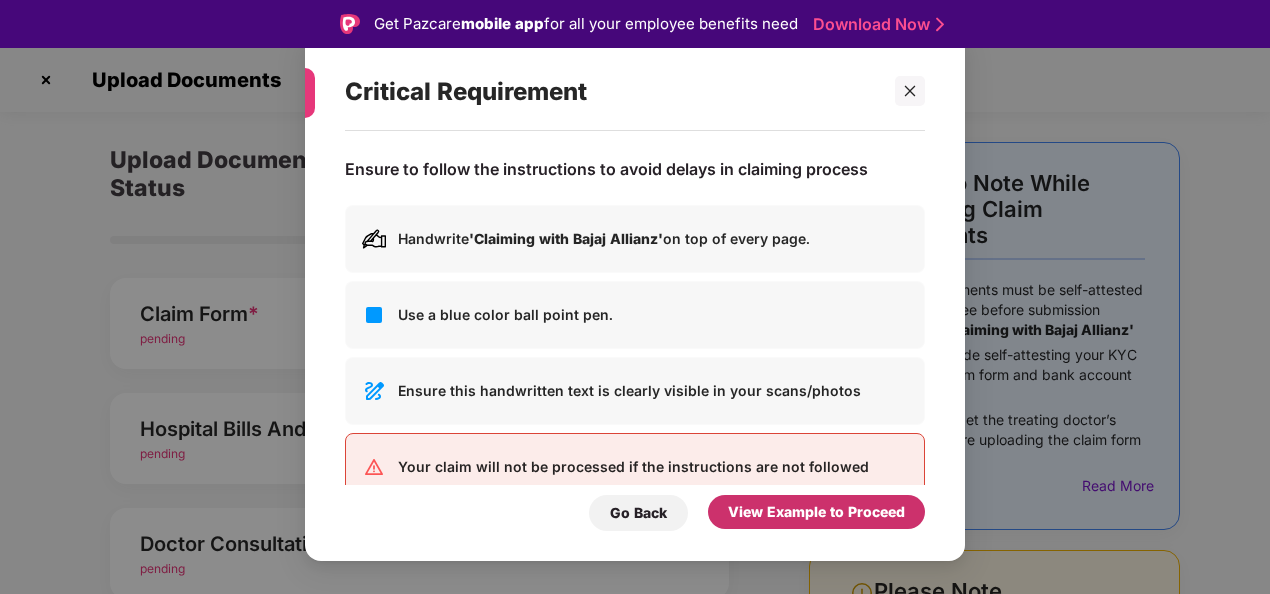 click on "View Example to Proceed" at bounding box center [816, 512] 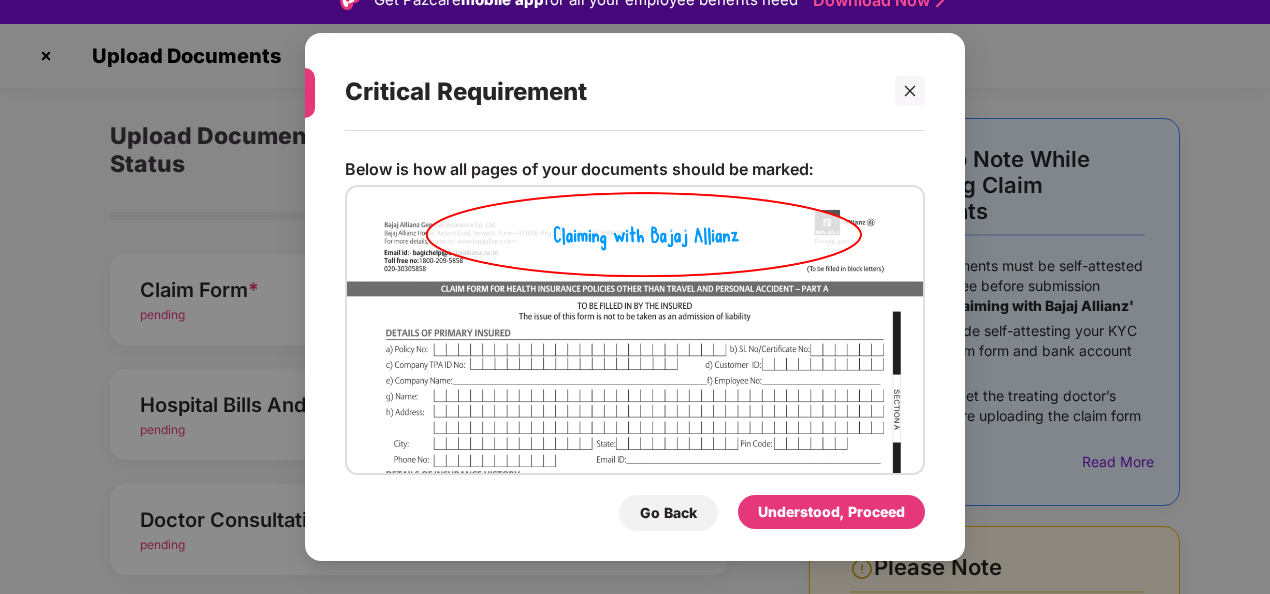 scroll, scrollTop: 48, scrollLeft: 0, axis: vertical 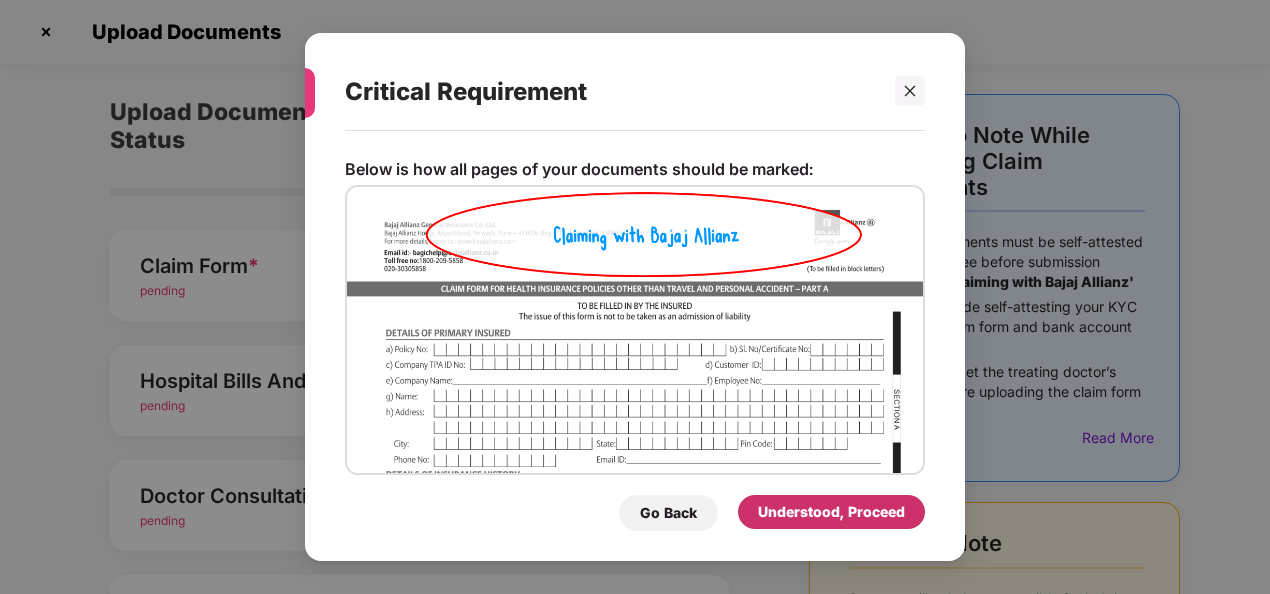 click on "Understood, Proceed" at bounding box center (831, 512) 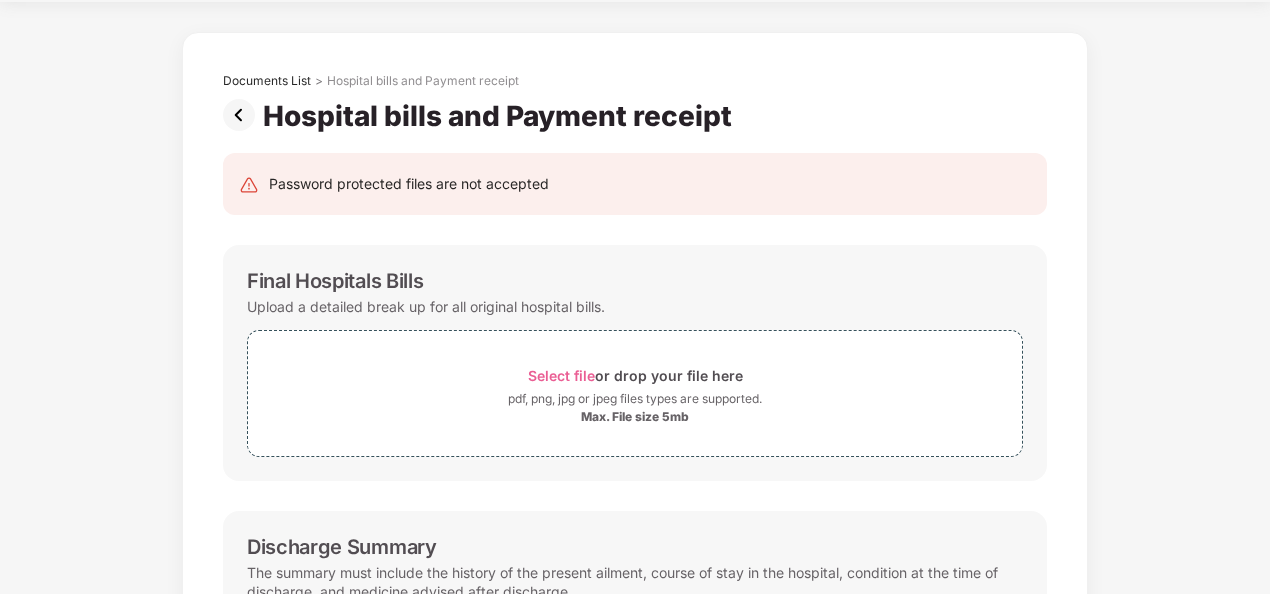 scroll, scrollTop: 0, scrollLeft: 0, axis: both 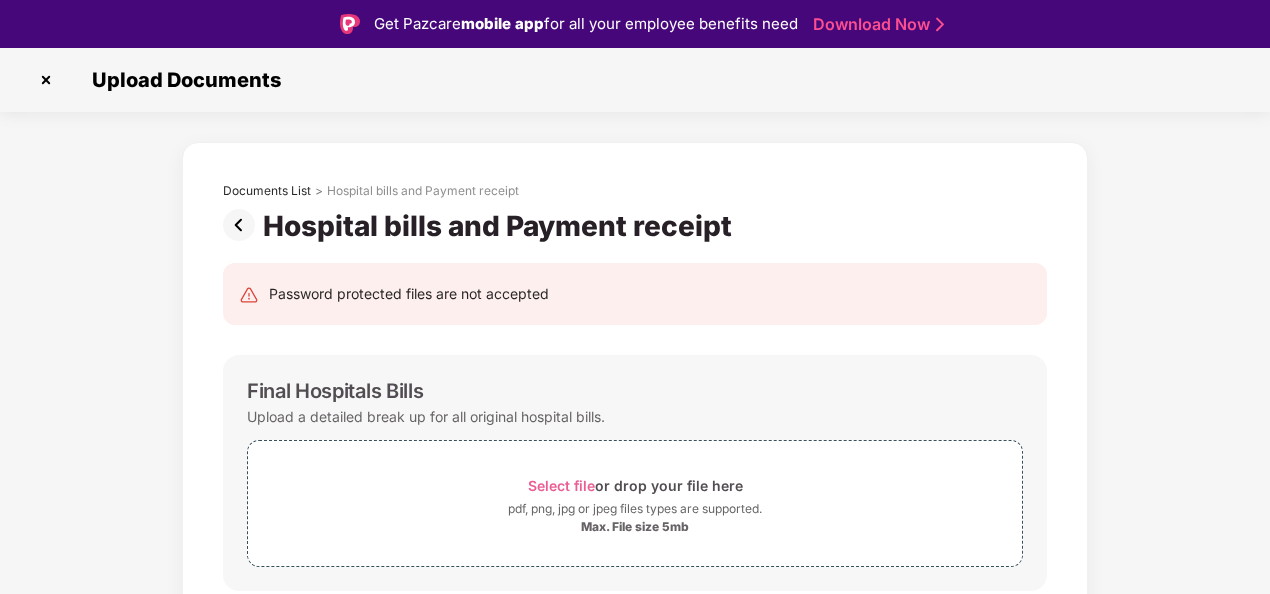 click at bounding box center (46, 80) 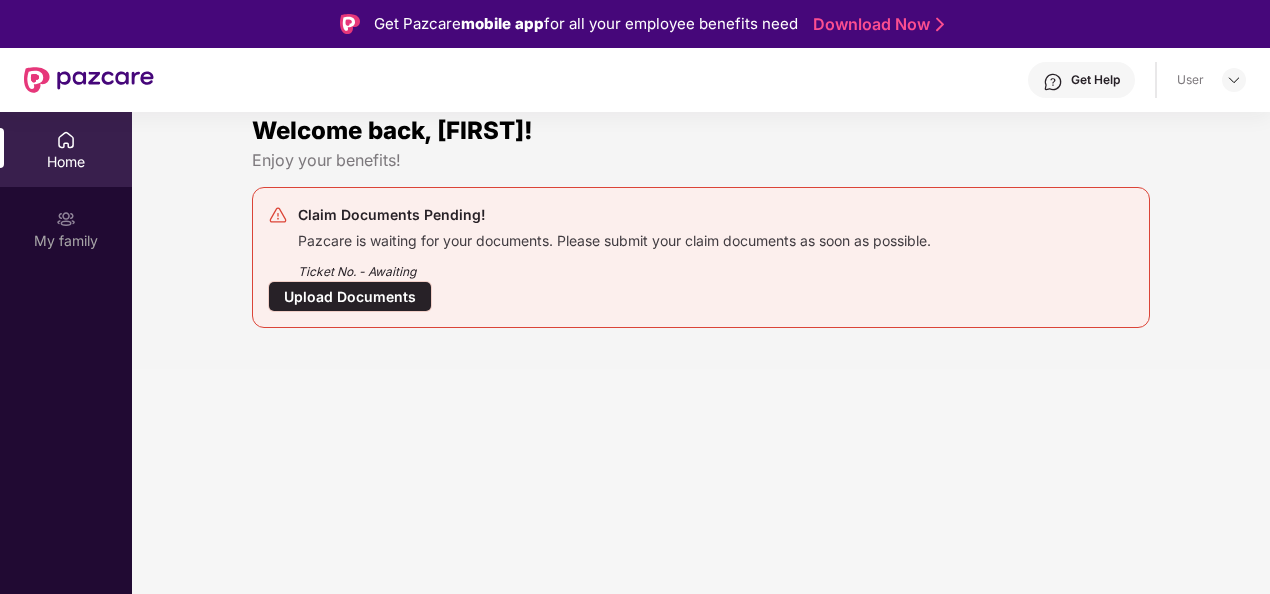 scroll, scrollTop: 0, scrollLeft: 0, axis: both 